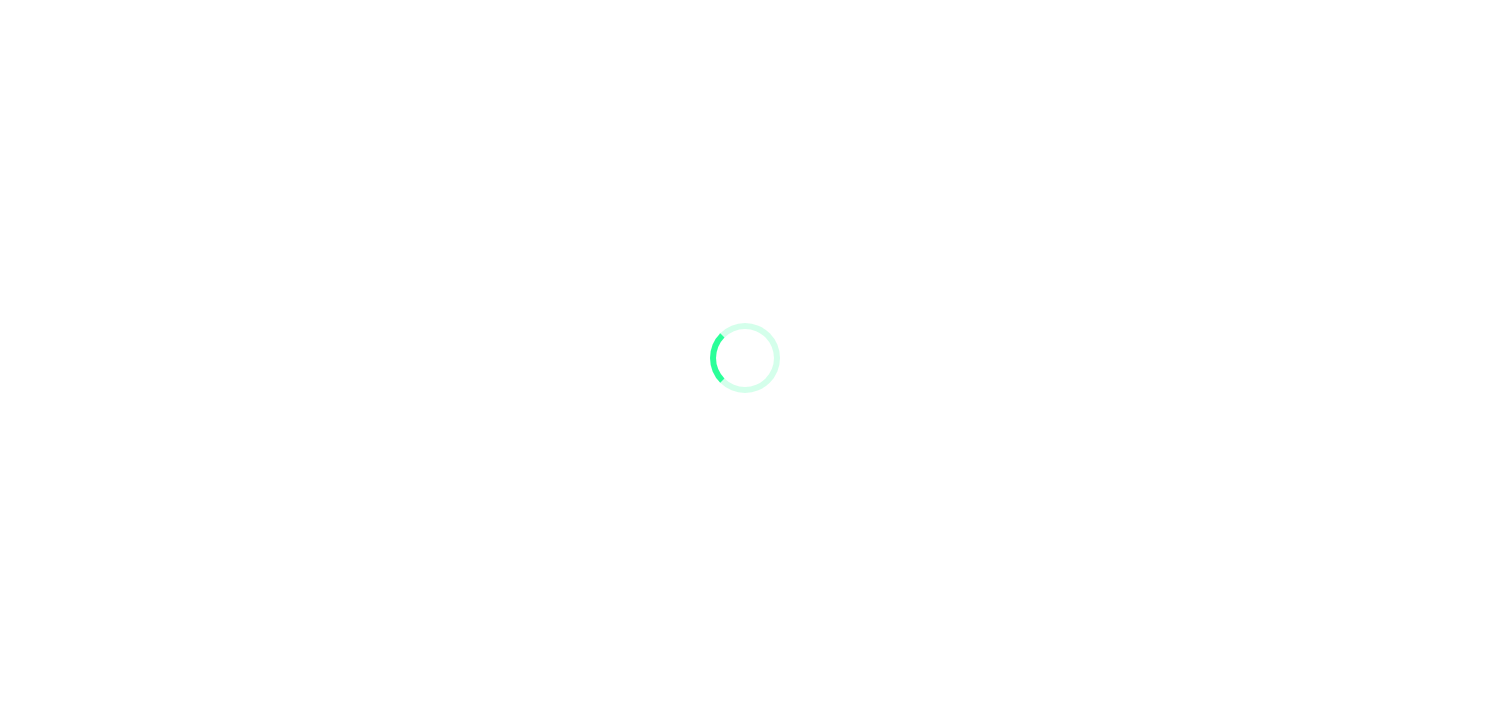 scroll, scrollTop: 0, scrollLeft: 0, axis: both 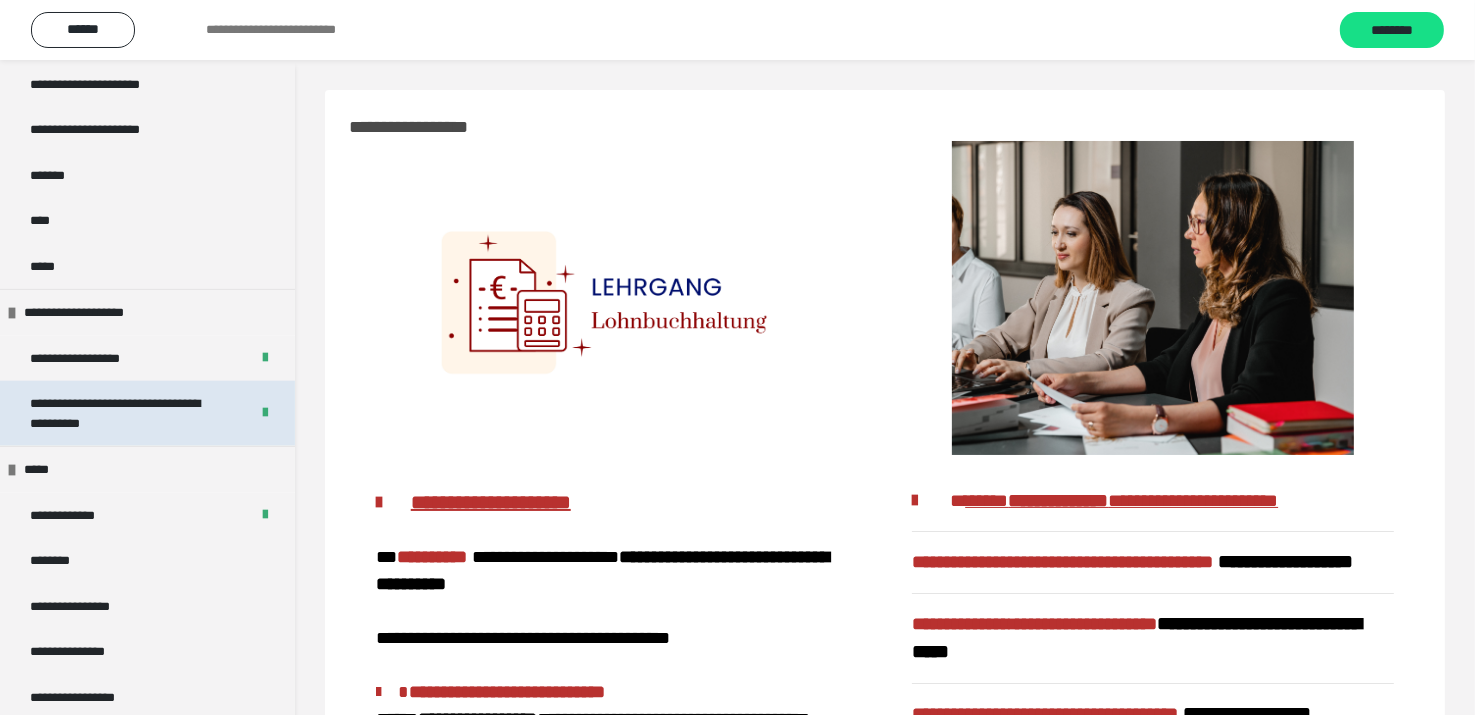 click on "**********" at bounding box center [124, 413] 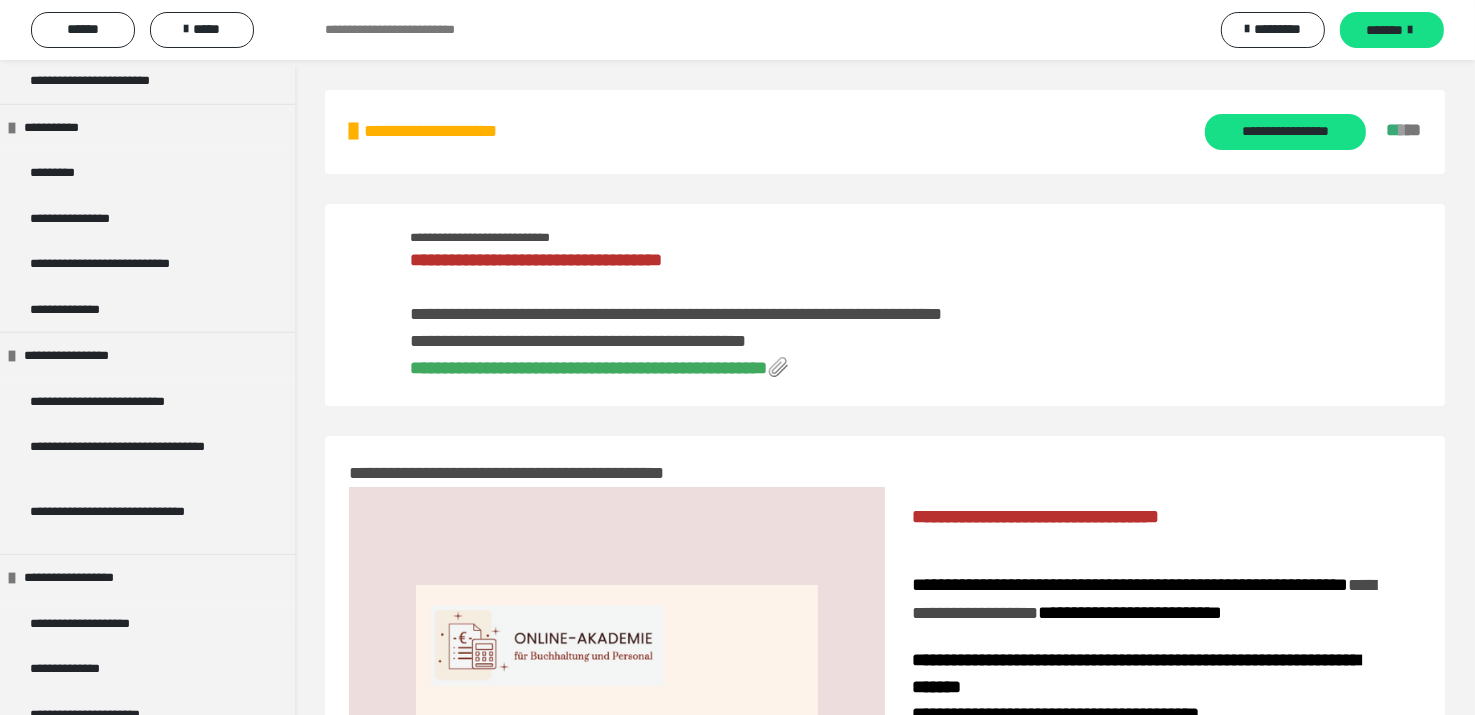 scroll, scrollTop: 1400, scrollLeft: 0, axis: vertical 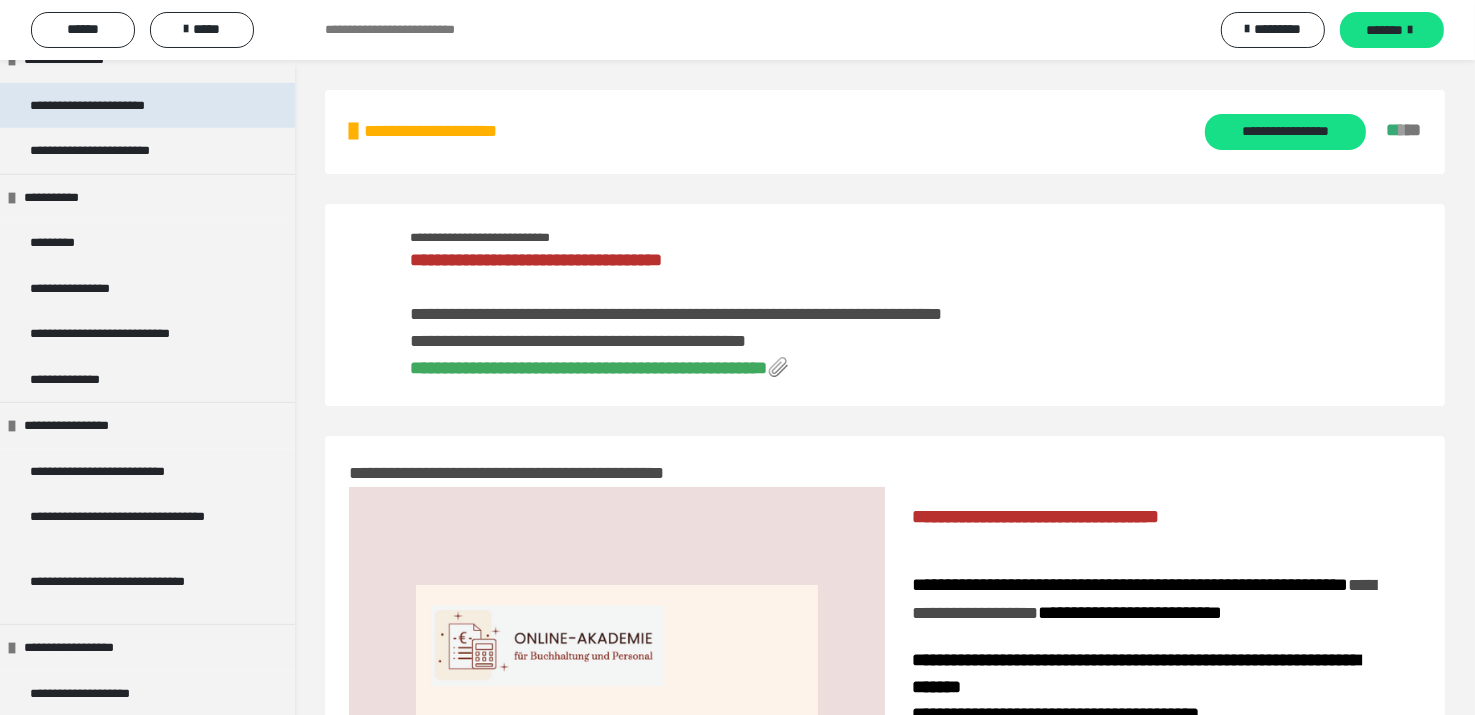 click on "**********" at bounding box center (103, 106) 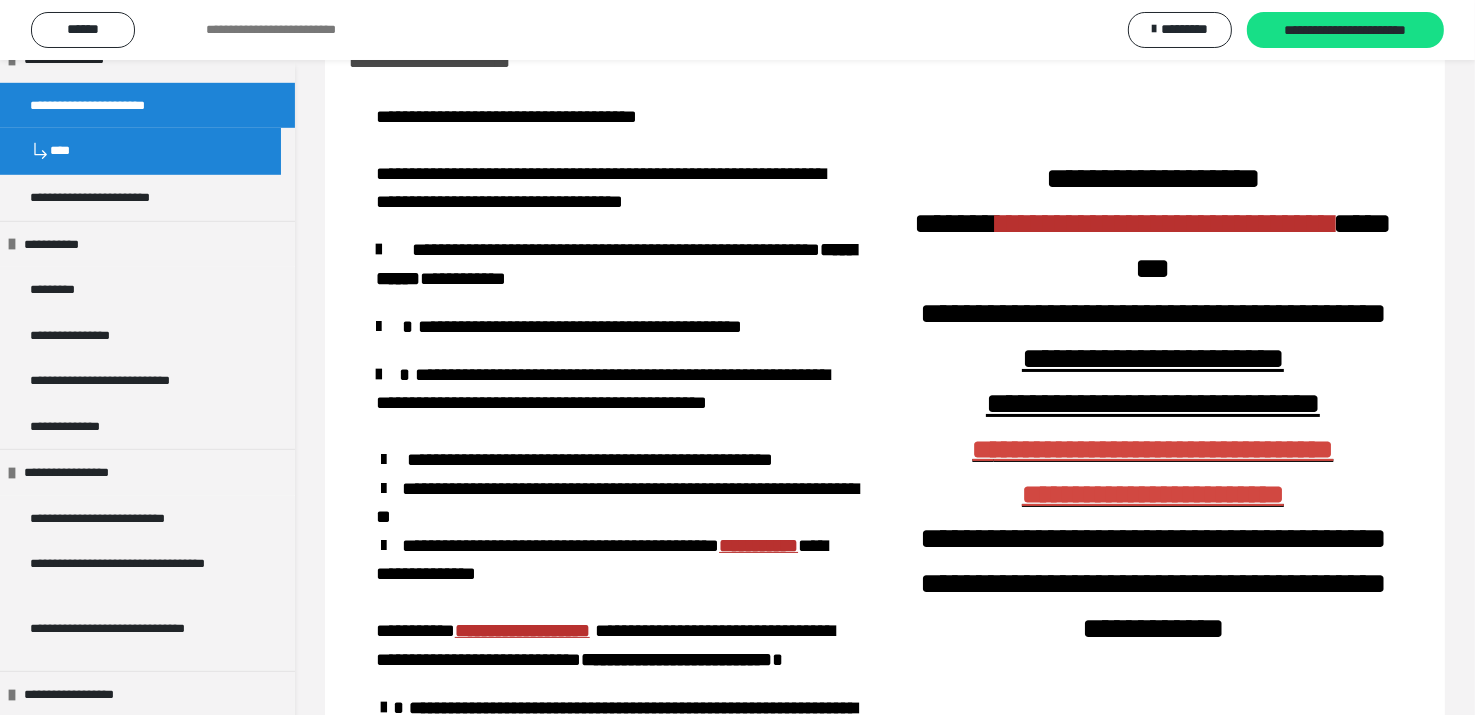 scroll, scrollTop: 100, scrollLeft: 0, axis: vertical 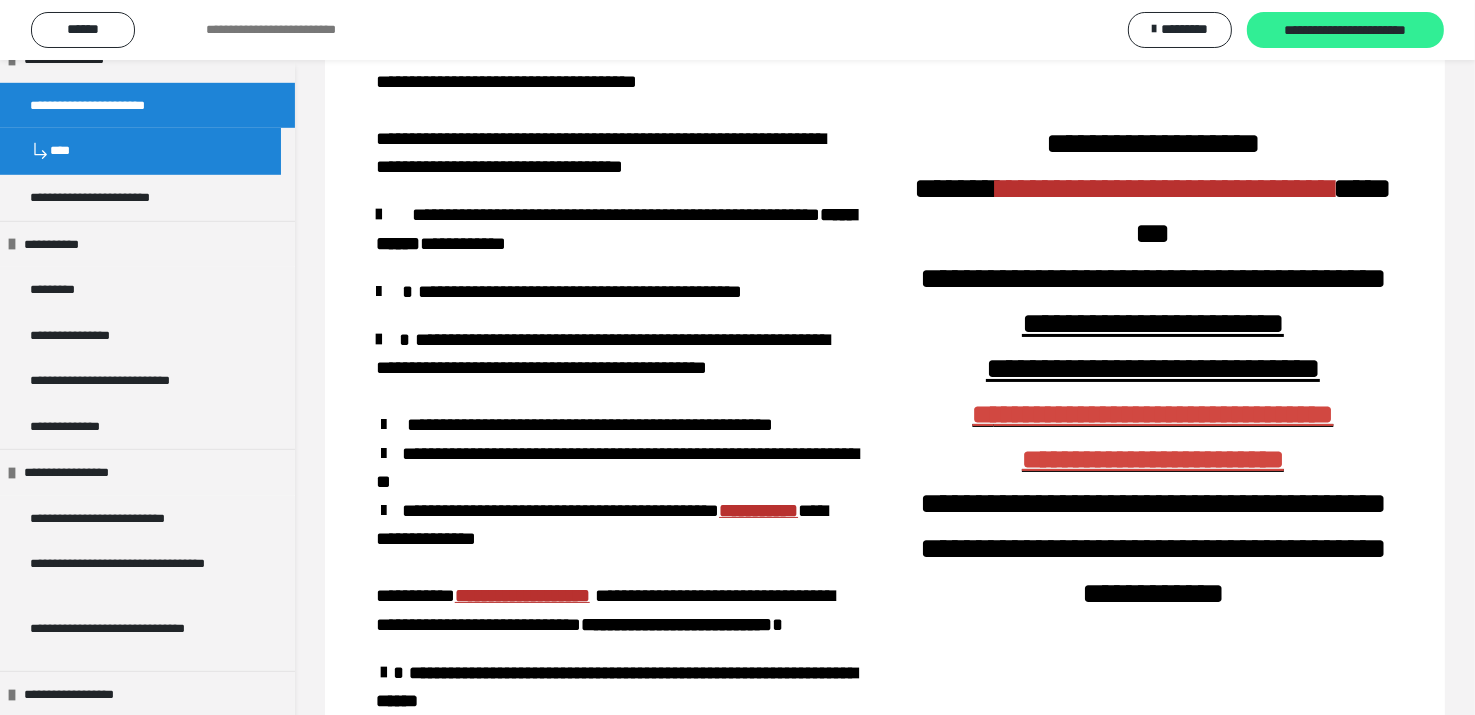 click on "**********" at bounding box center (1345, 31) 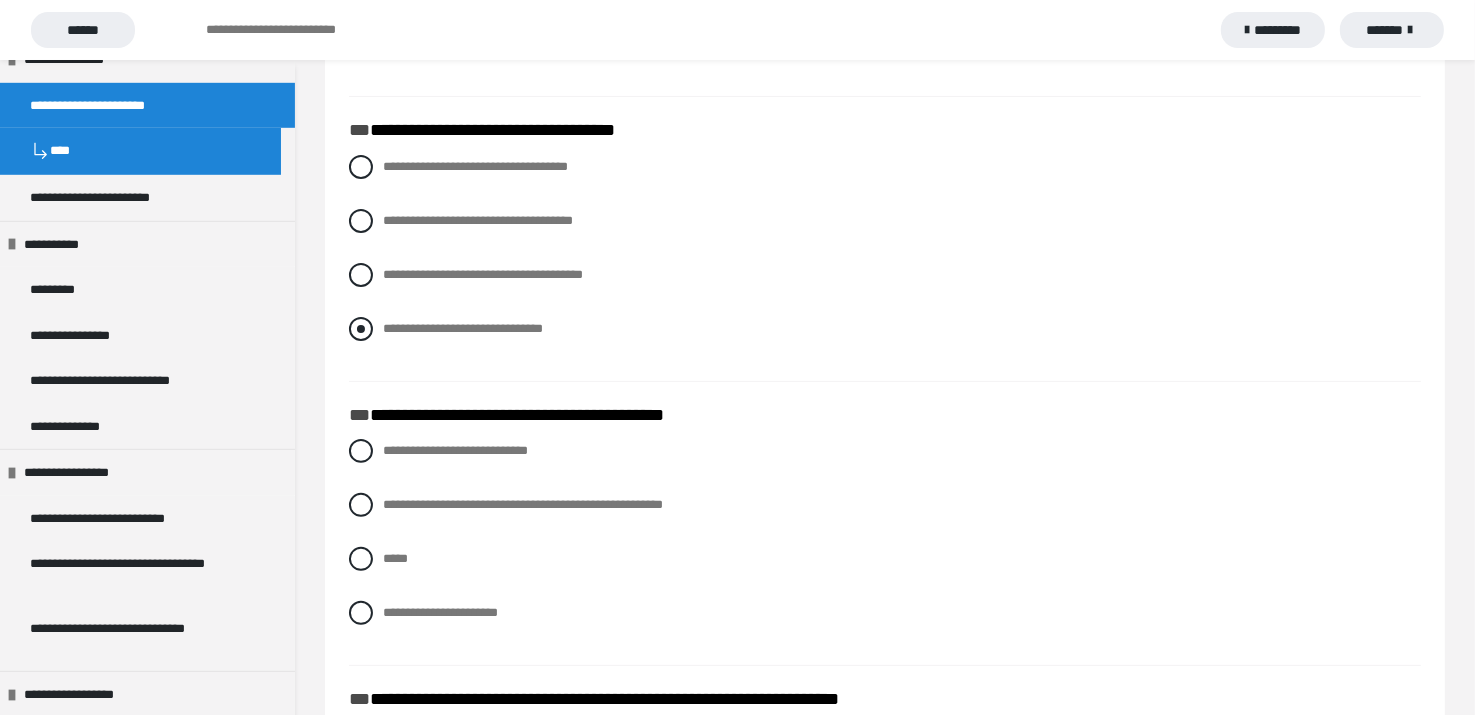 scroll, scrollTop: 0, scrollLeft: 0, axis: both 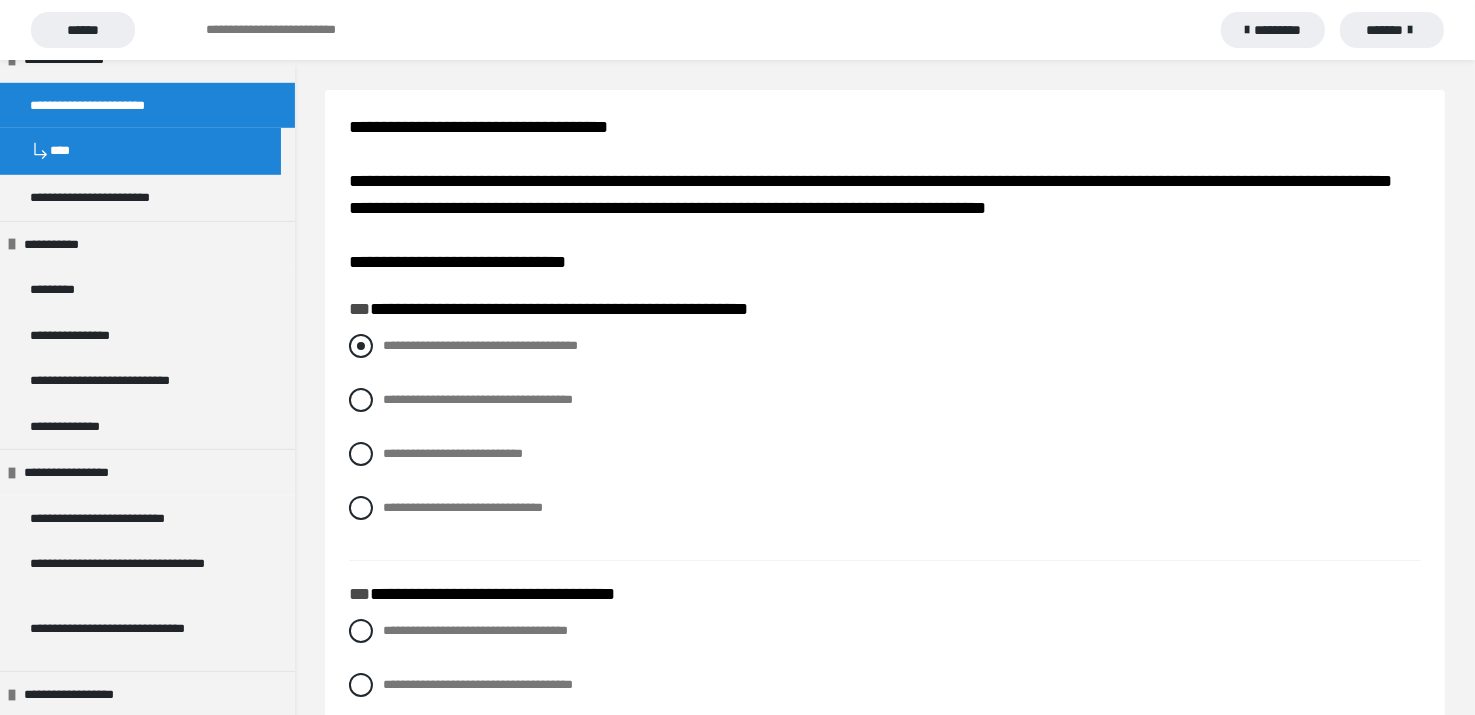 click at bounding box center (361, 346) 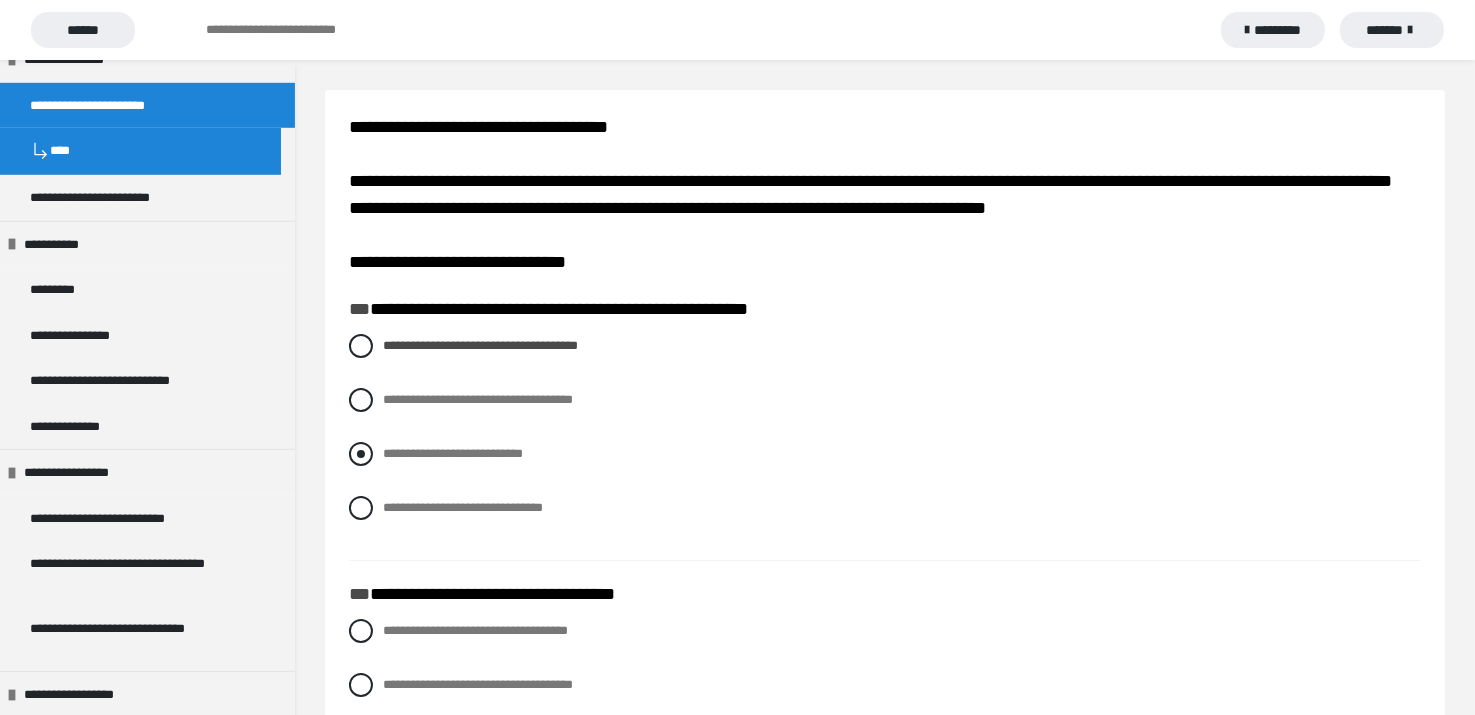 click at bounding box center (361, 454) 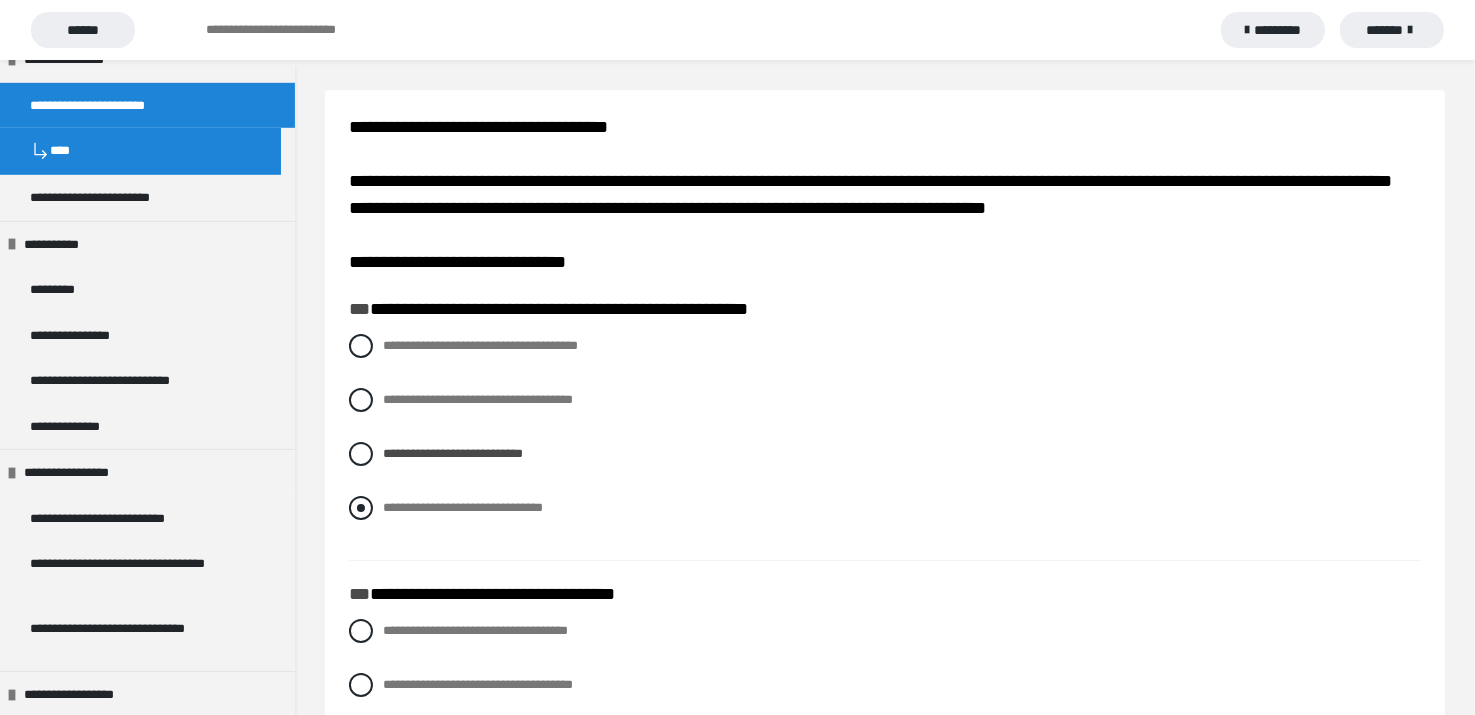 click at bounding box center (361, 508) 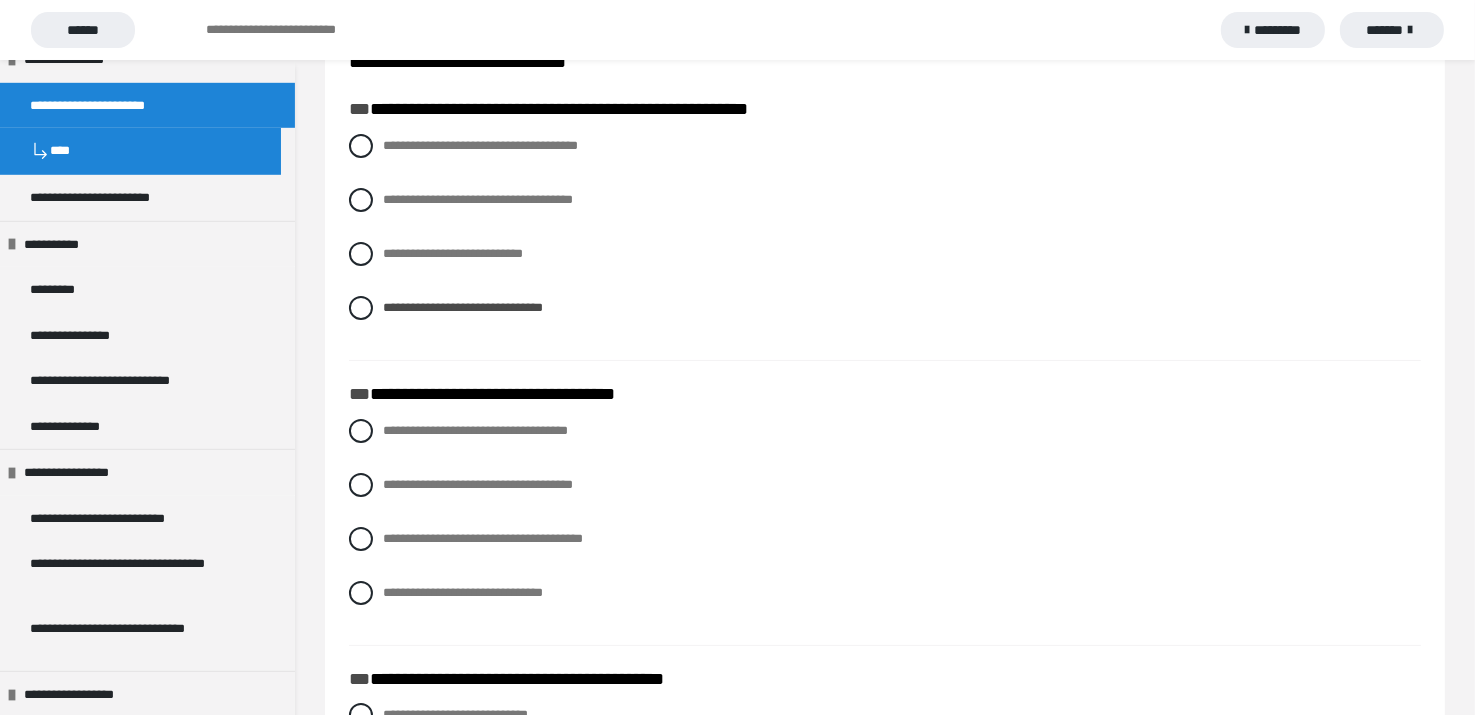 scroll, scrollTop: 300, scrollLeft: 0, axis: vertical 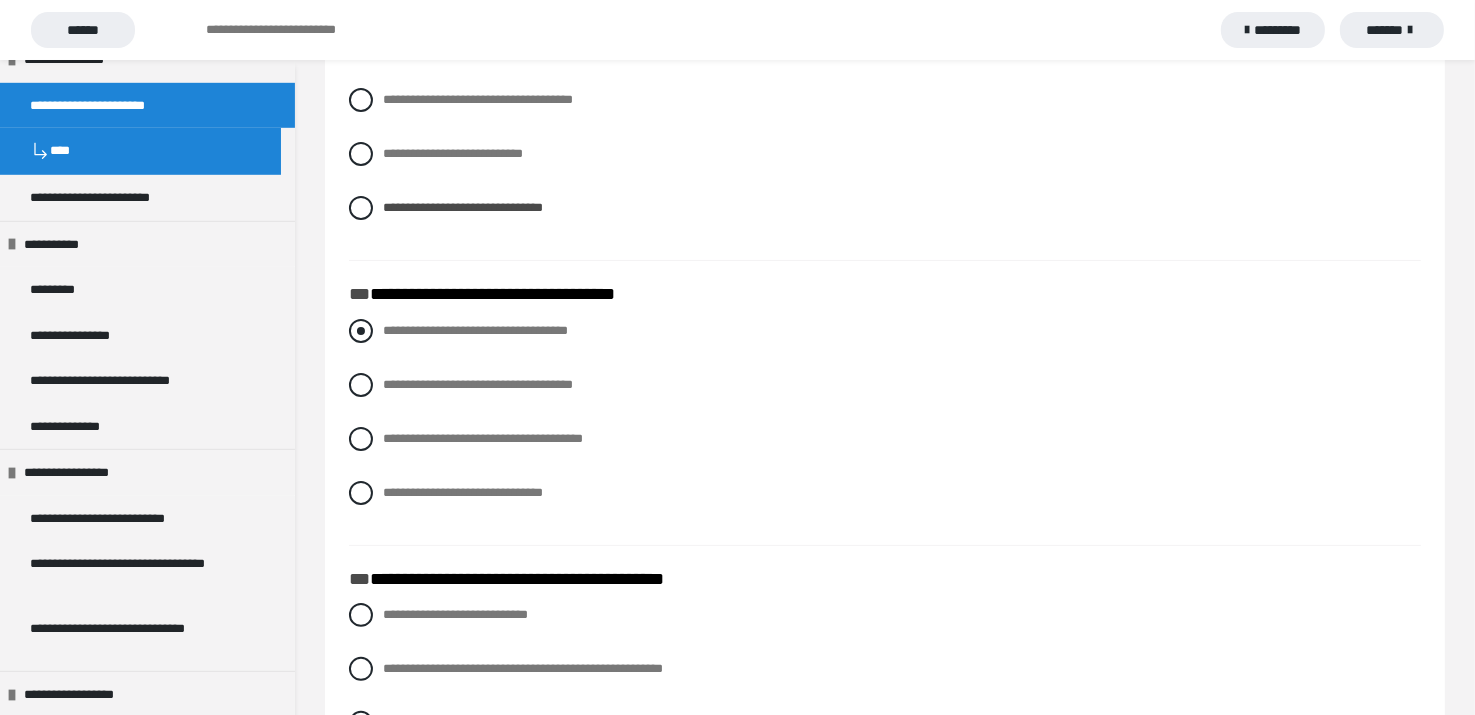click at bounding box center [361, 331] 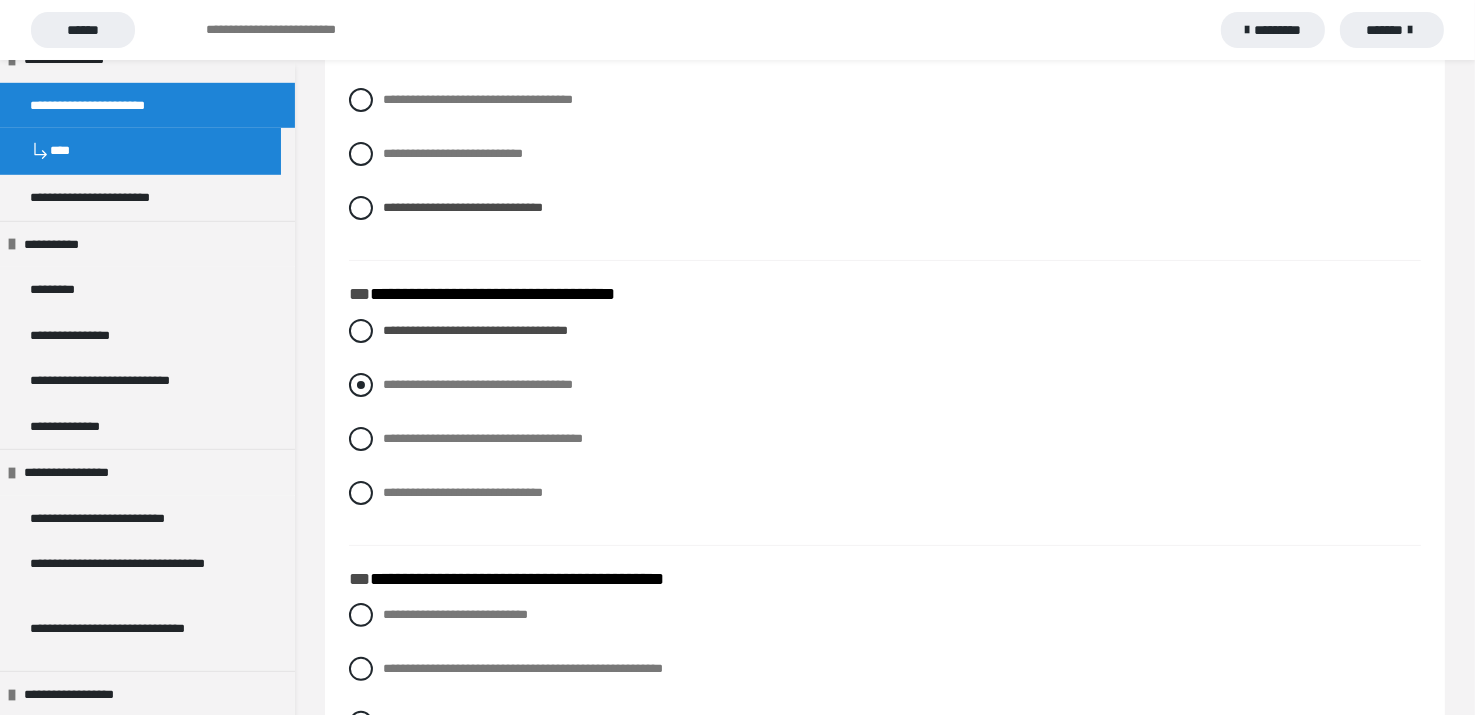 click at bounding box center (361, 385) 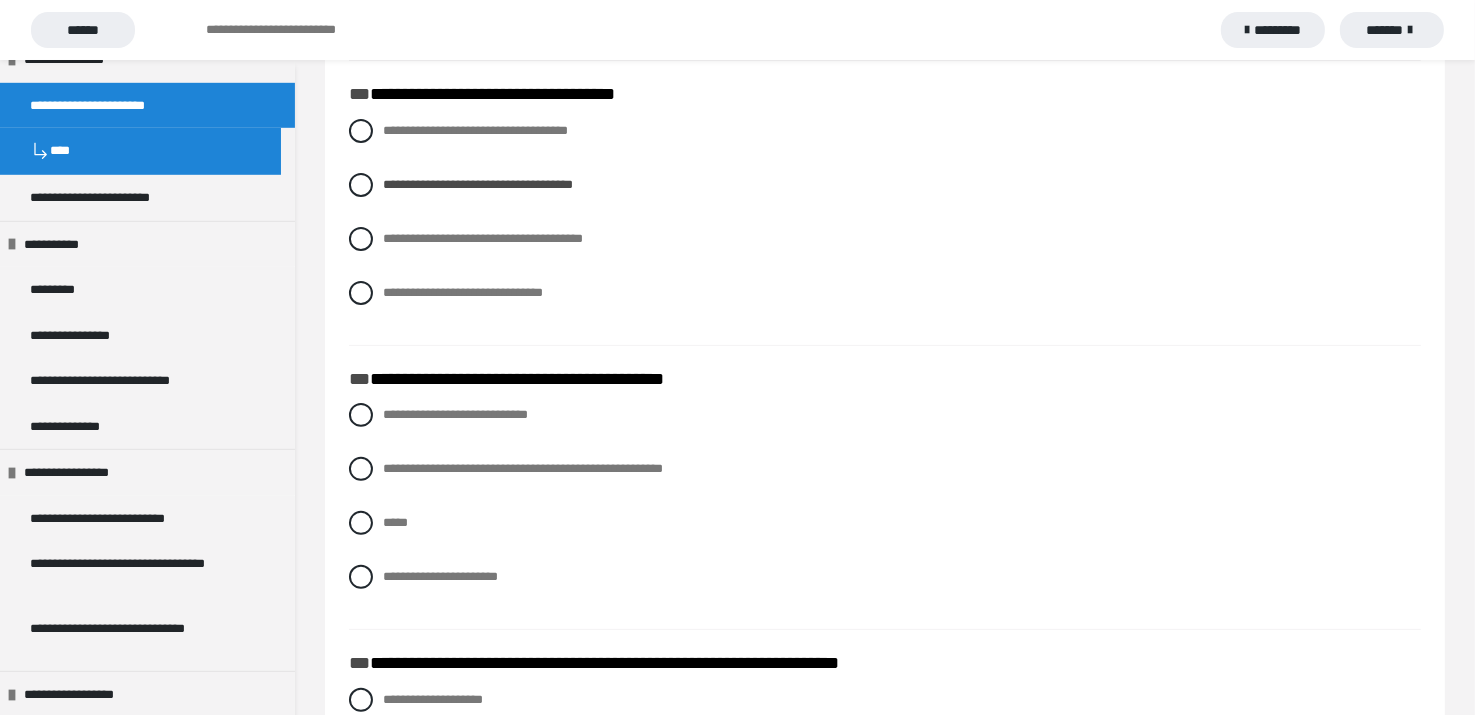 scroll, scrollTop: 600, scrollLeft: 0, axis: vertical 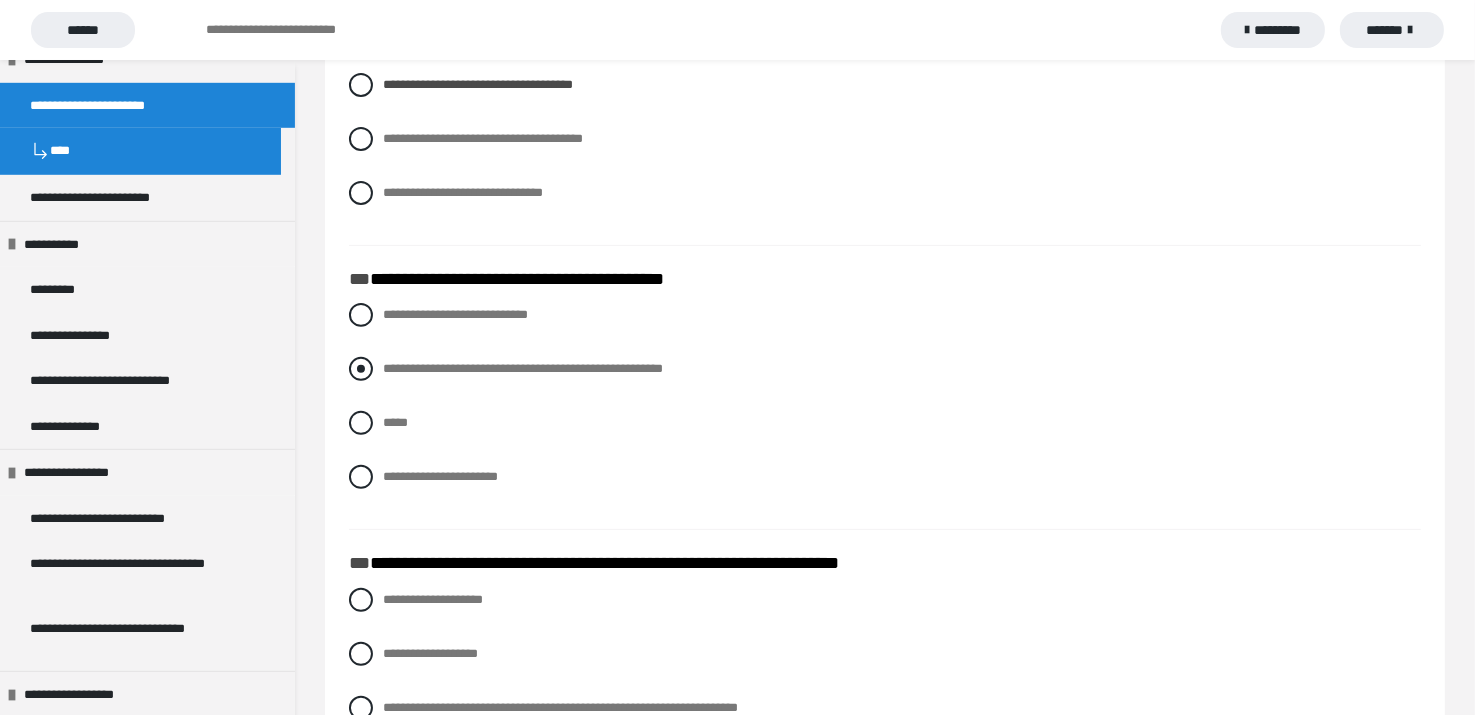 click at bounding box center [361, 369] 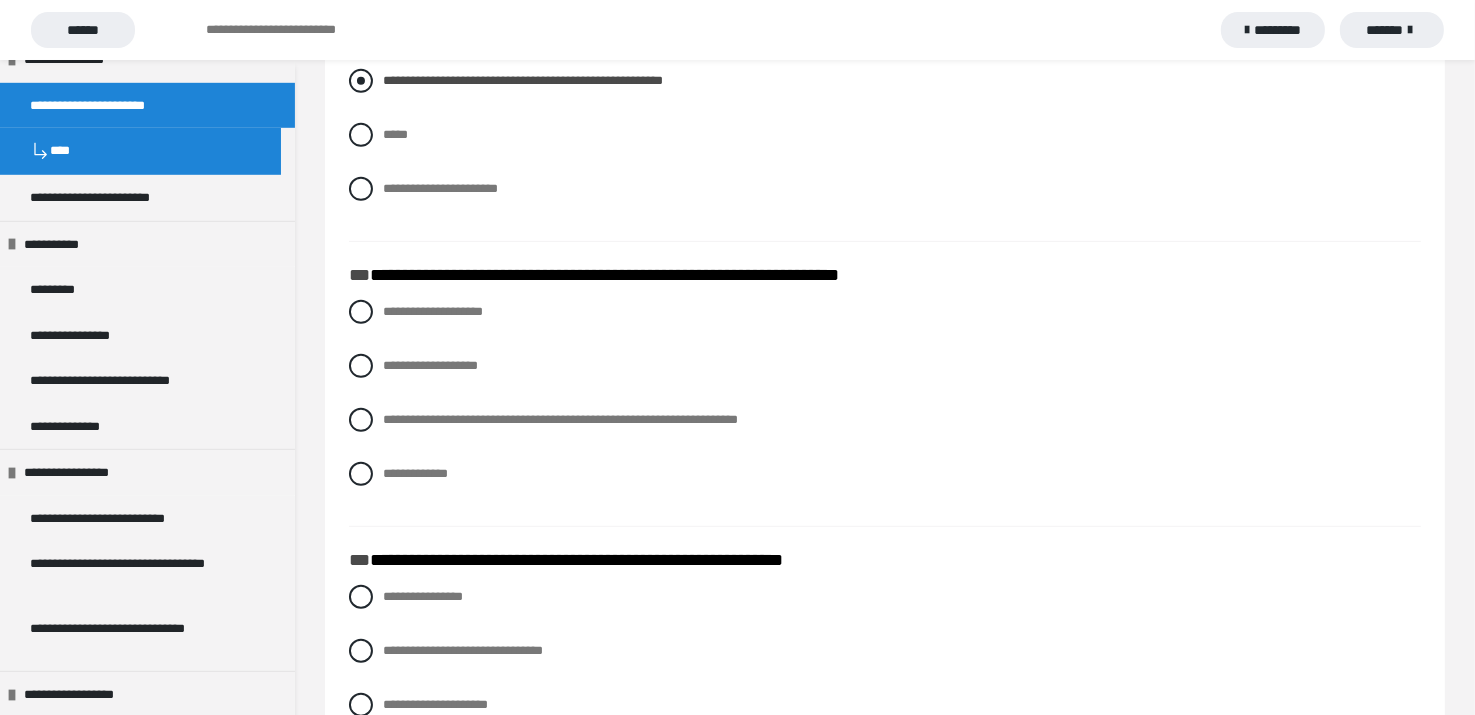 scroll, scrollTop: 900, scrollLeft: 0, axis: vertical 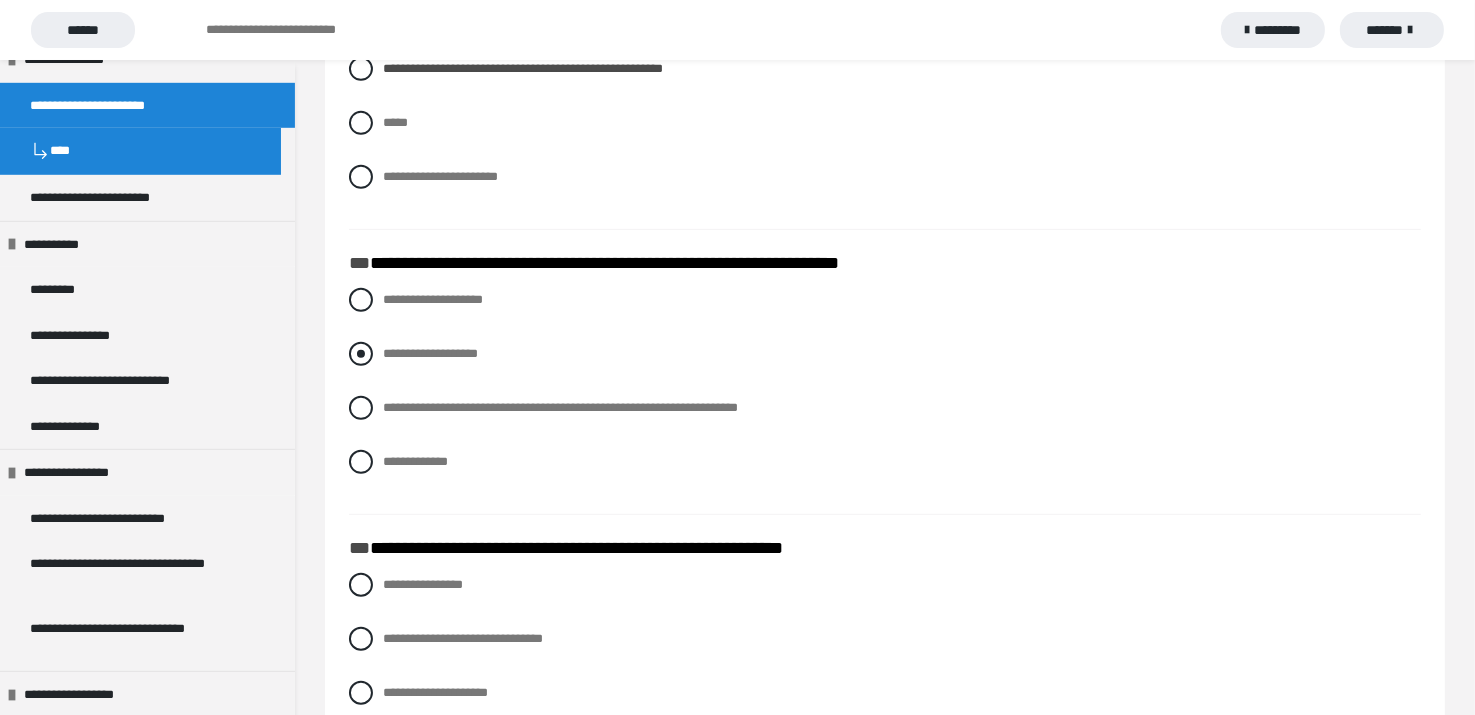click at bounding box center (361, 354) 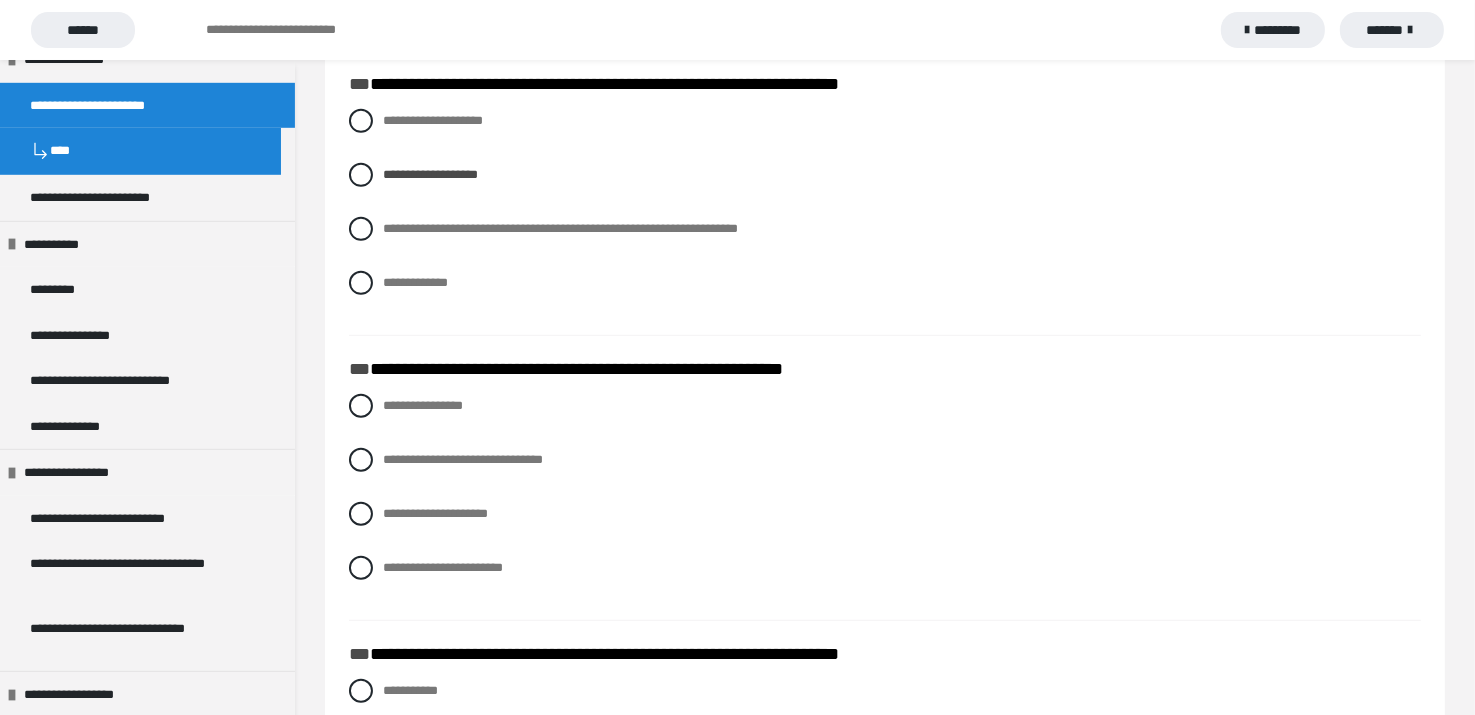 scroll, scrollTop: 1100, scrollLeft: 0, axis: vertical 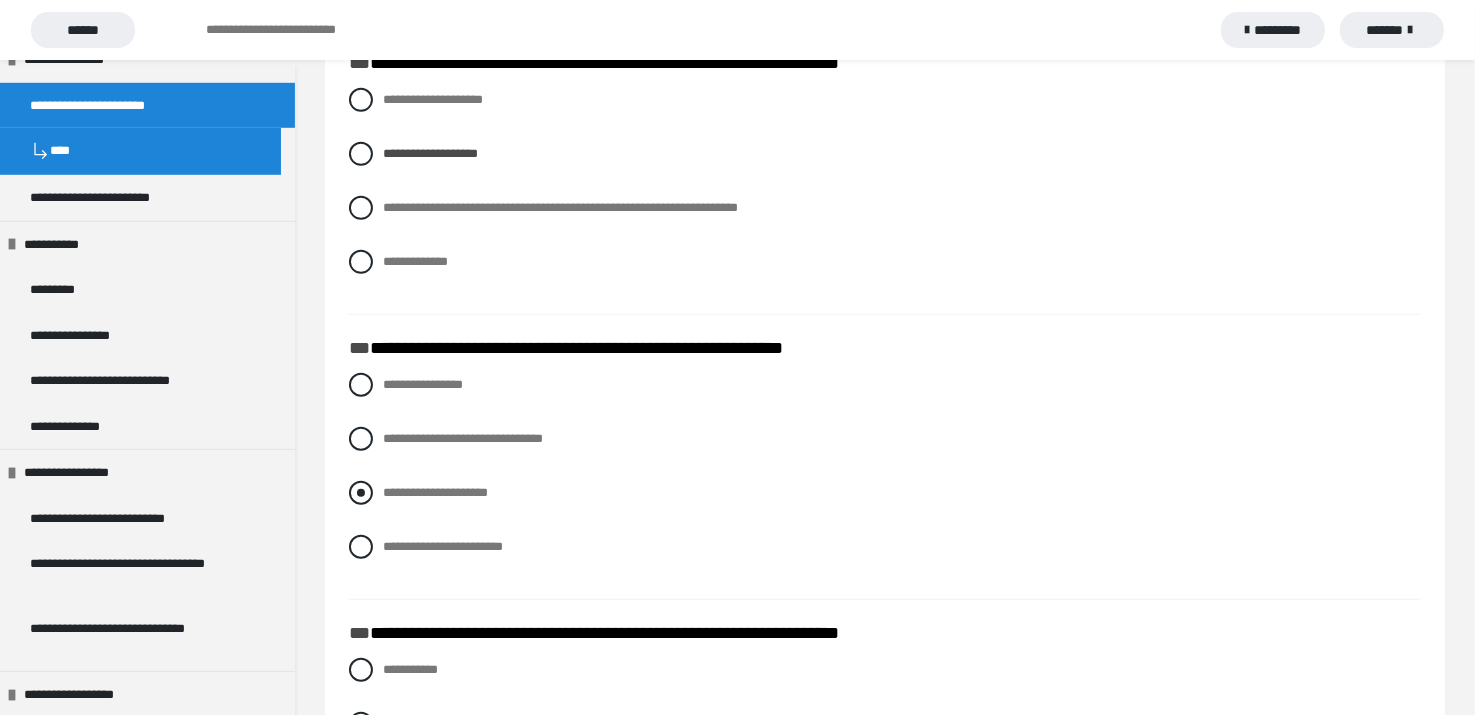 click at bounding box center [361, 493] 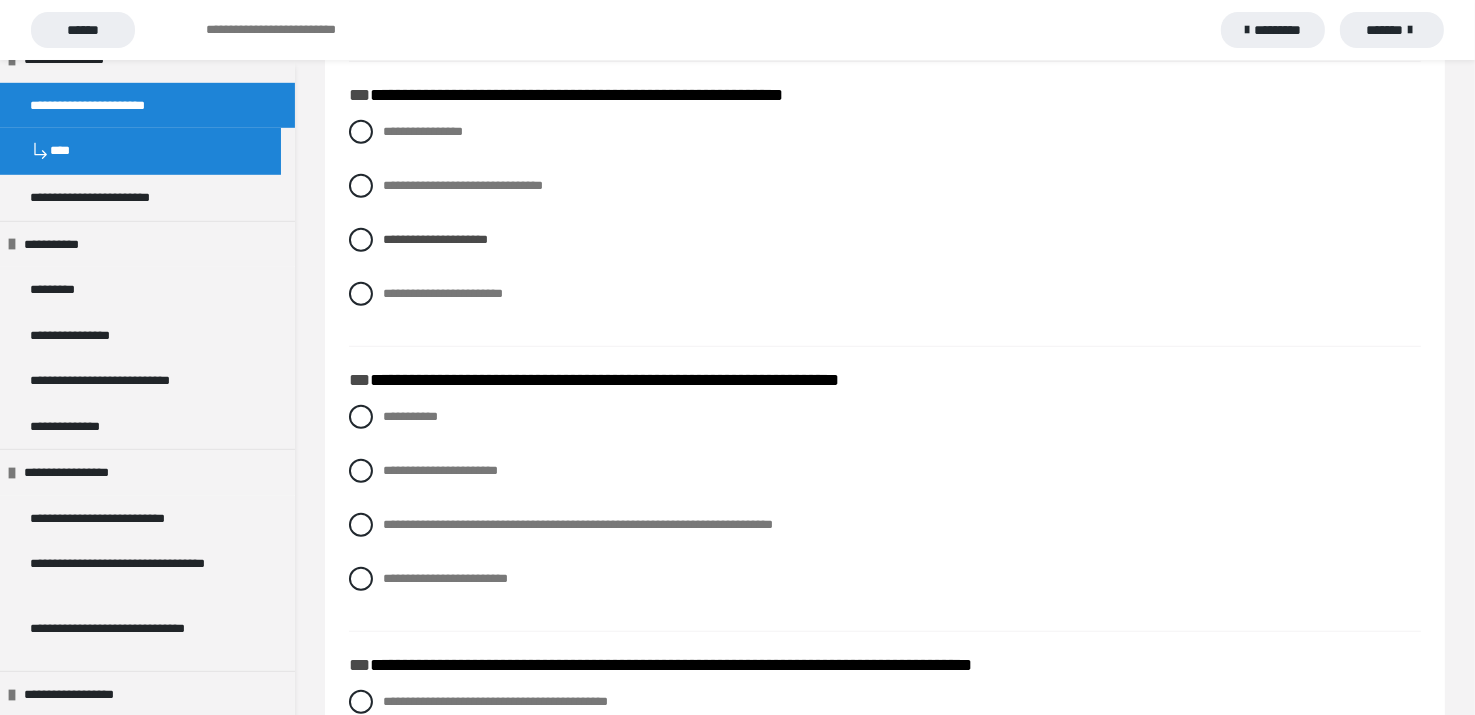 scroll, scrollTop: 1500, scrollLeft: 0, axis: vertical 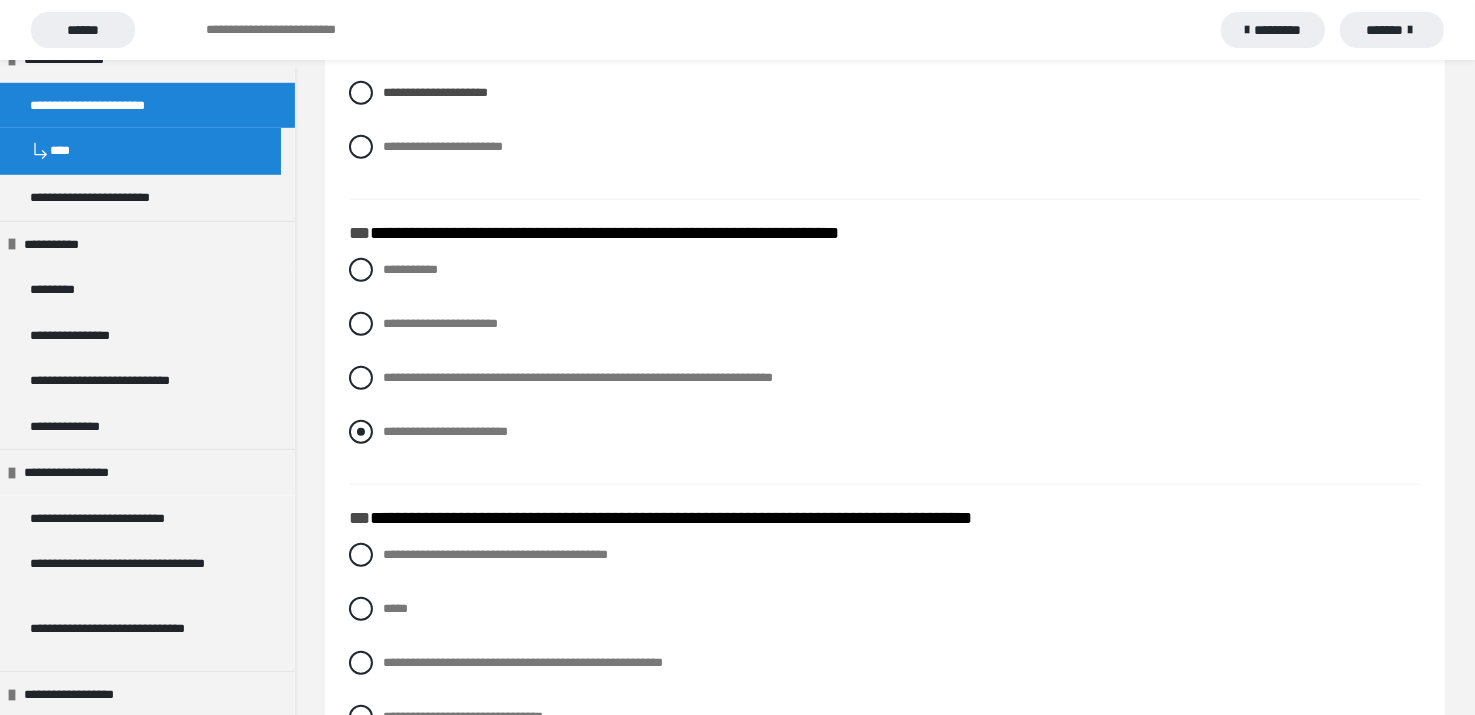 click at bounding box center (361, 432) 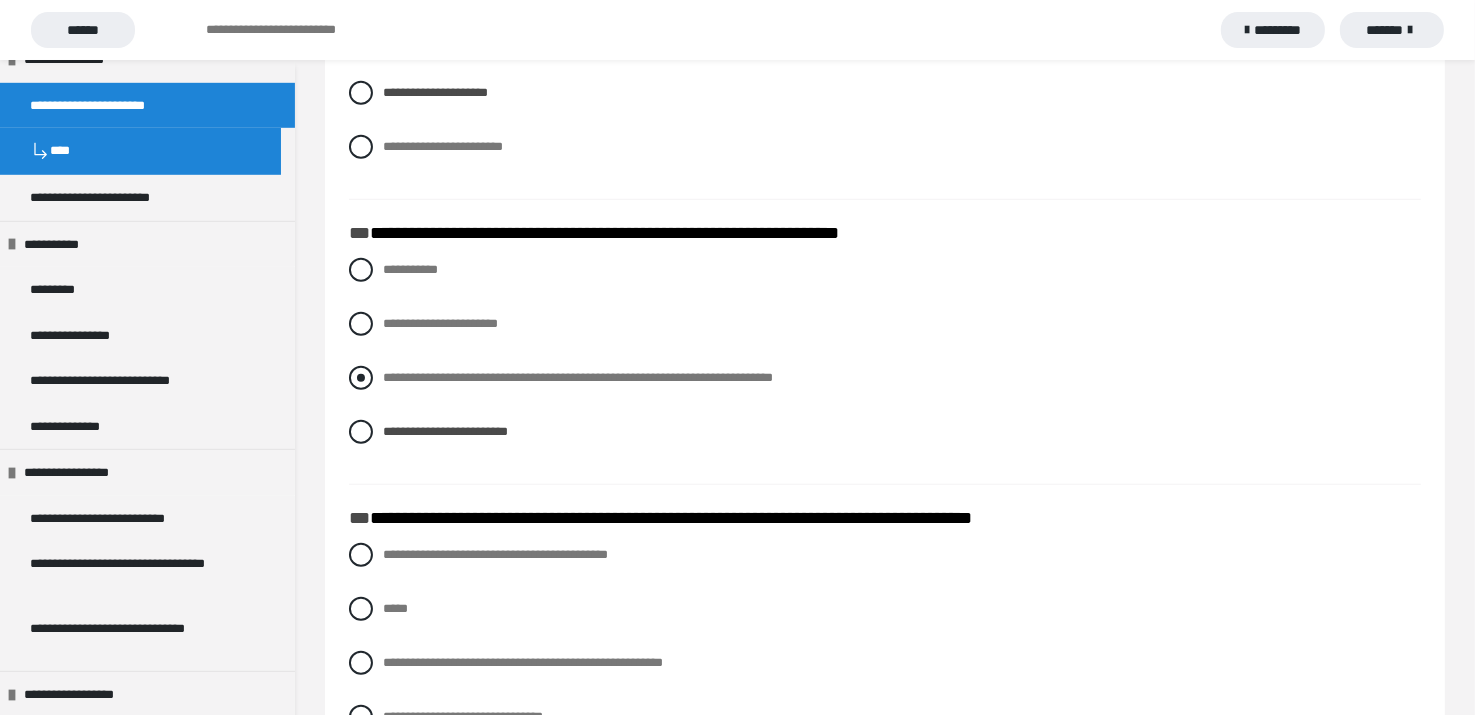 click at bounding box center [361, 378] 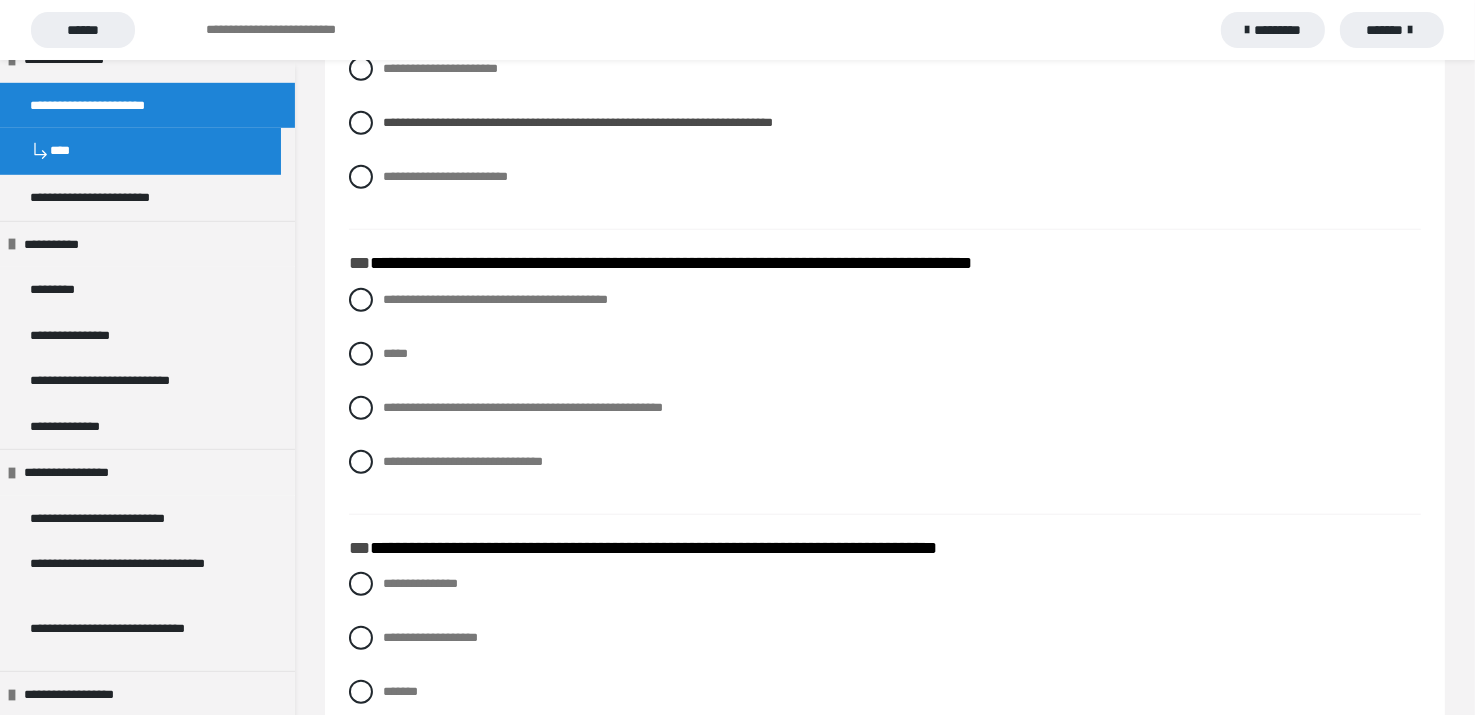 scroll, scrollTop: 1800, scrollLeft: 0, axis: vertical 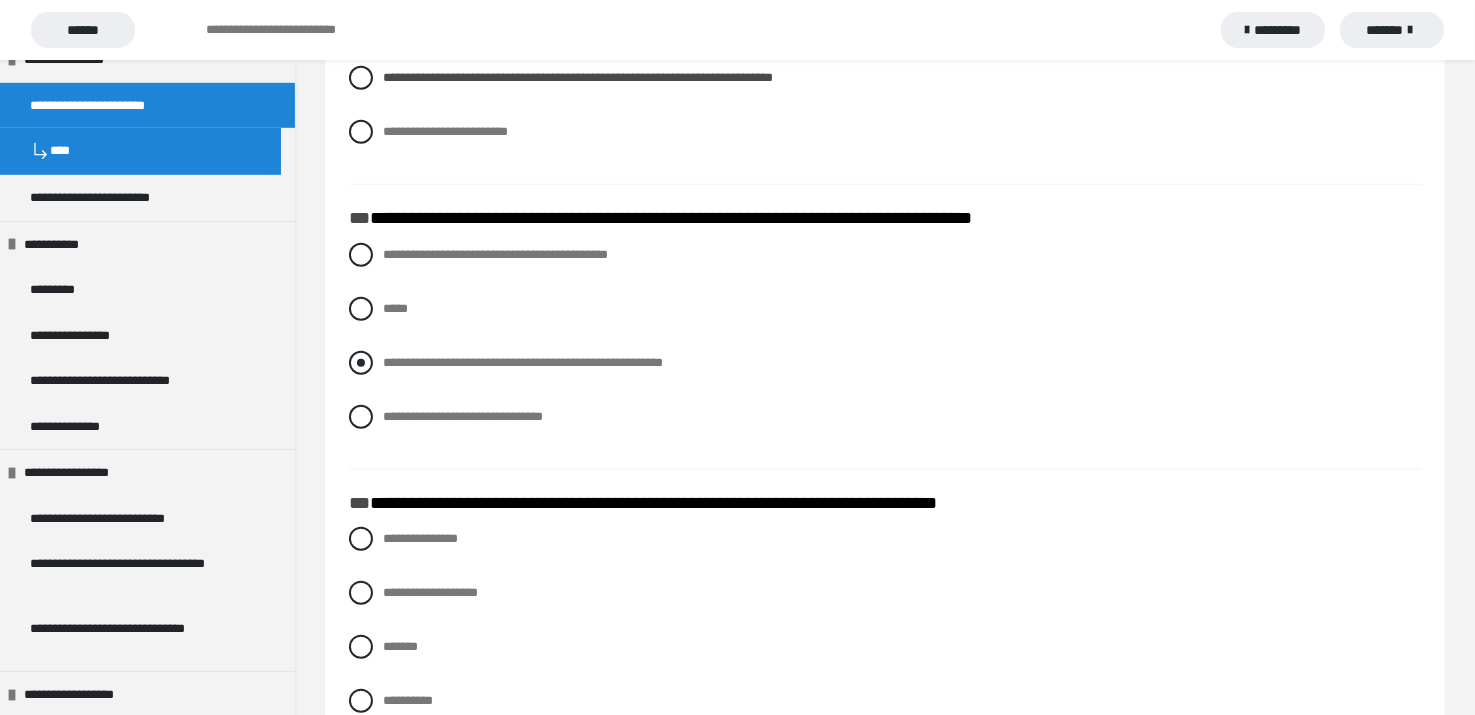click at bounding box center [361, 363] 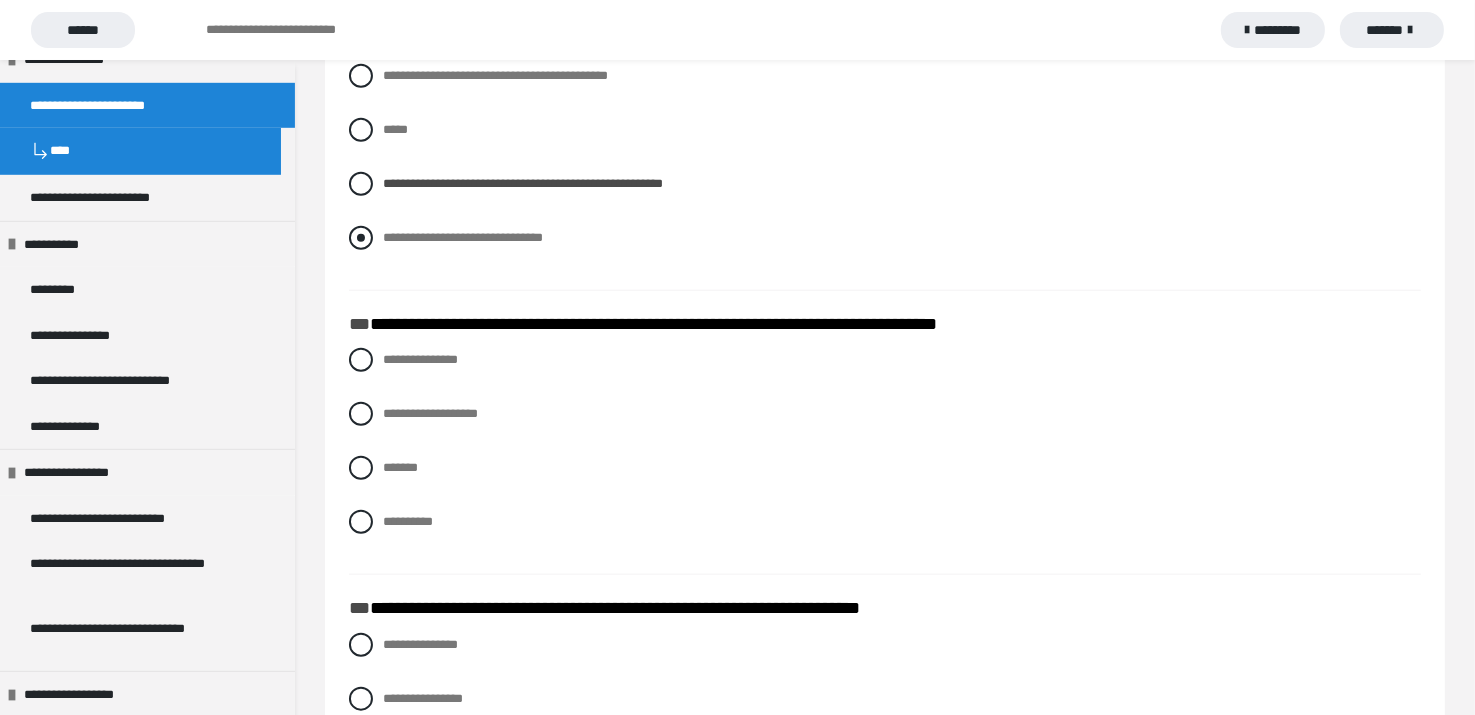 scroll, scrollTop: 2000, scrollLeft: 0, axis: vertical 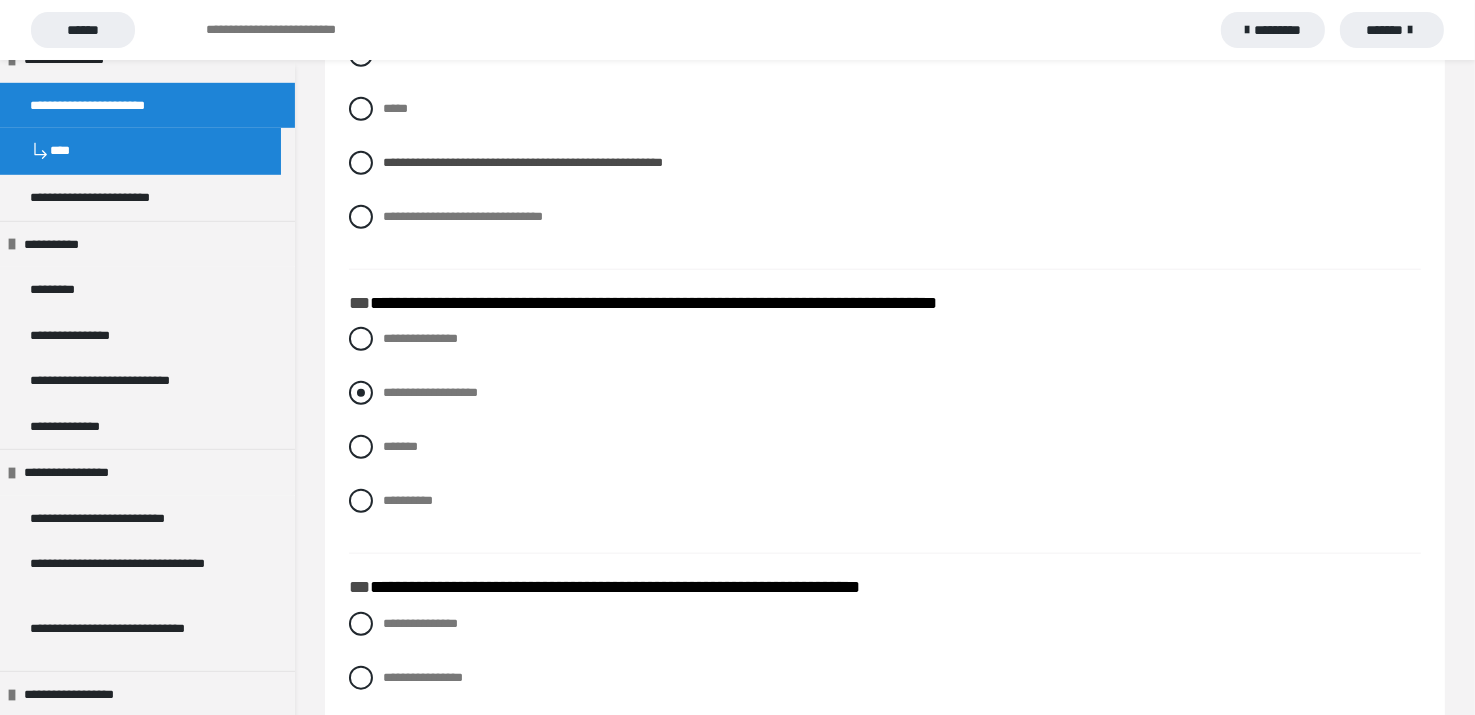 click at bounding box center (361, 393) 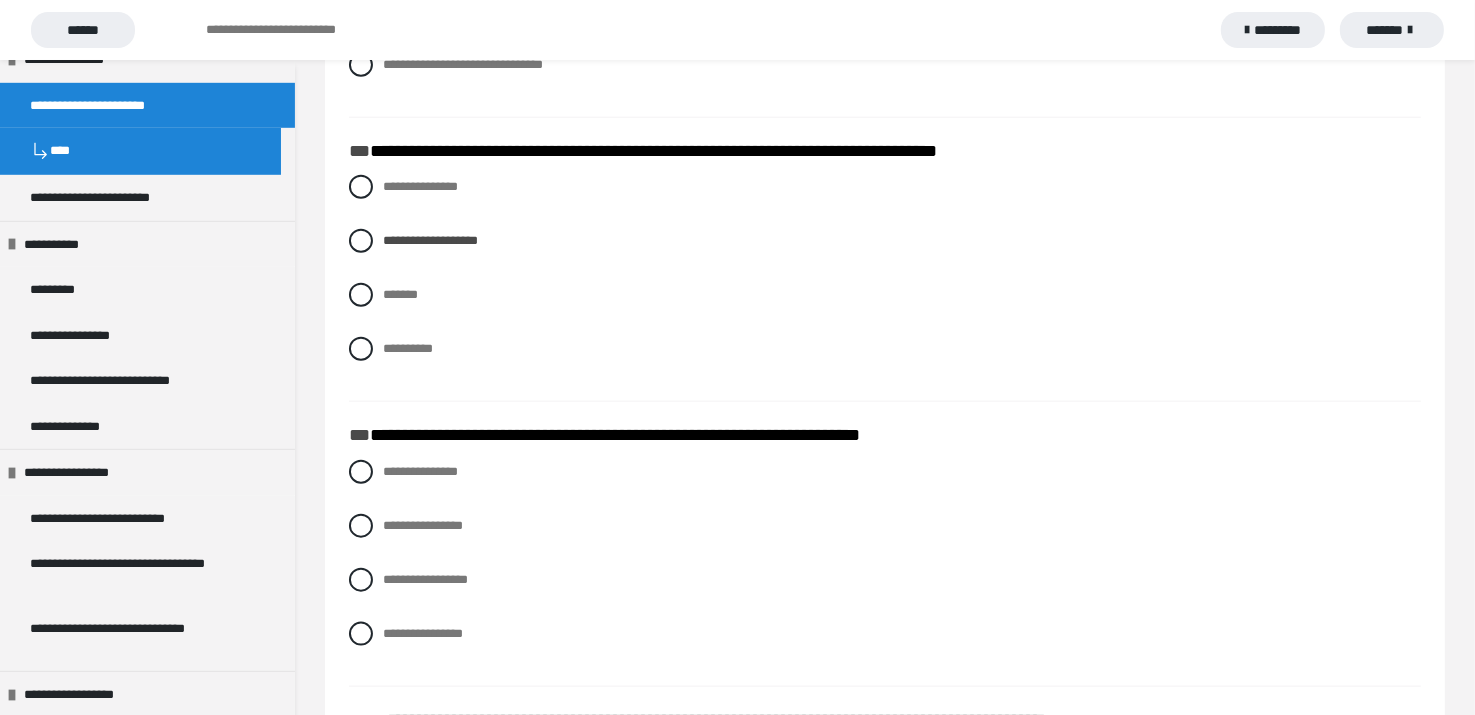 scroll, scrollTop: 2300, scrollLeft: 0, axis: vertical 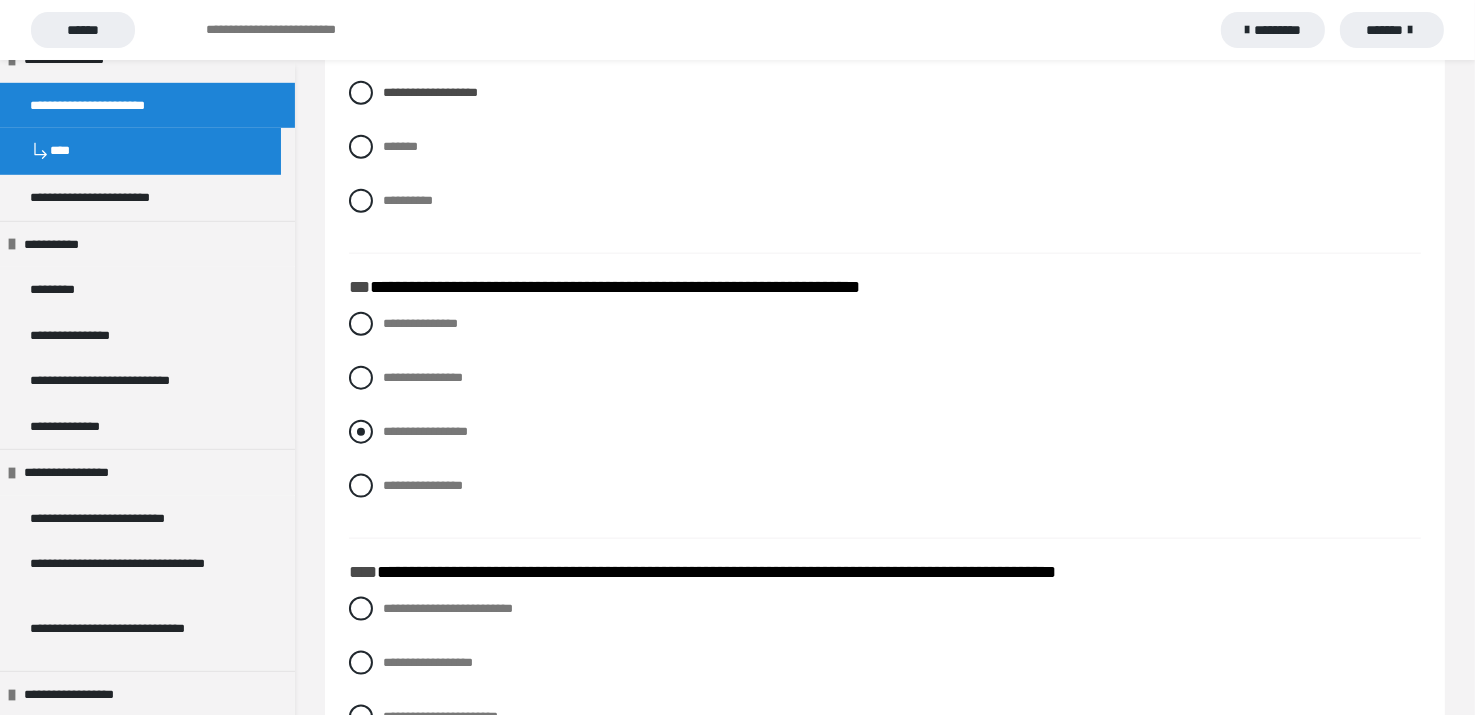 click at bounding box center [361, 432] 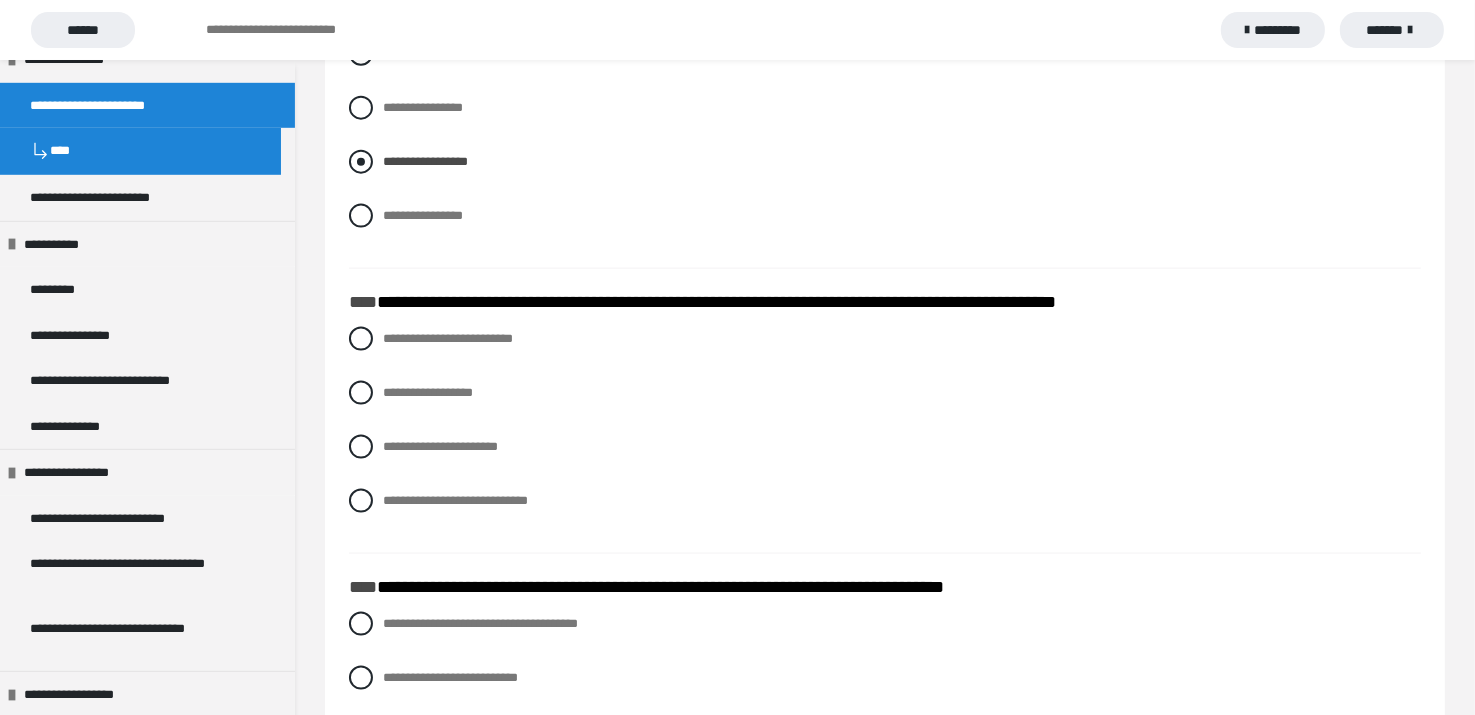 scroll, scrollTop: 2600, scrollLeft: 0, axis: vertical 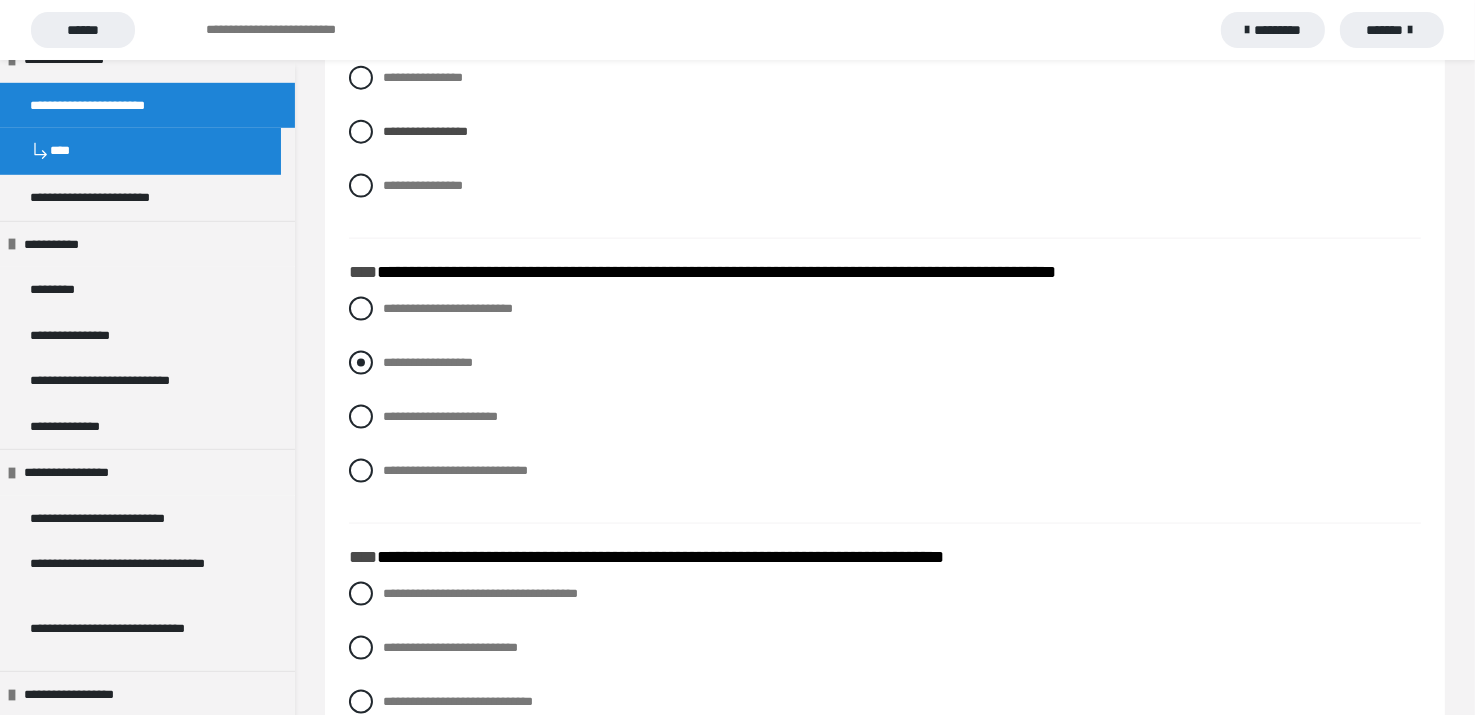 click at bounding box center (361, 363) 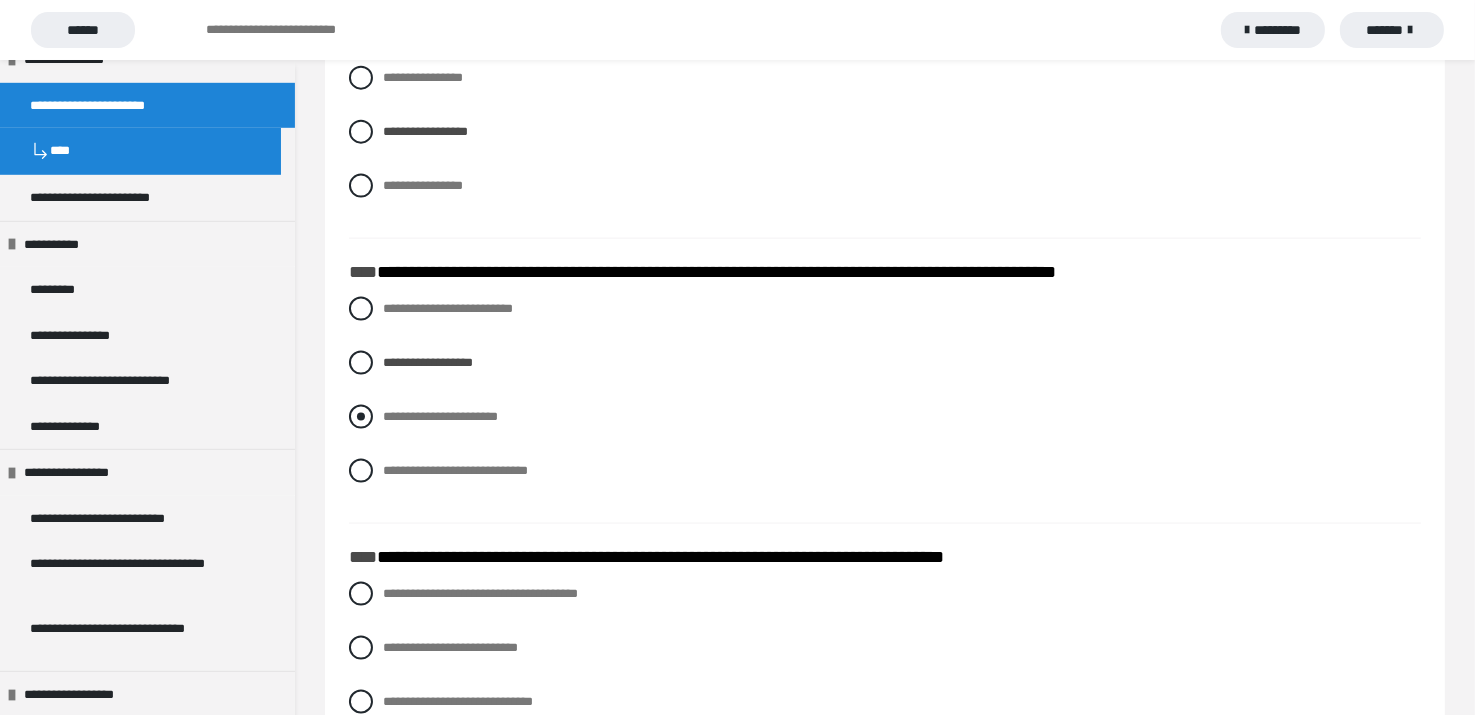 click at bounding box center [361, 417] 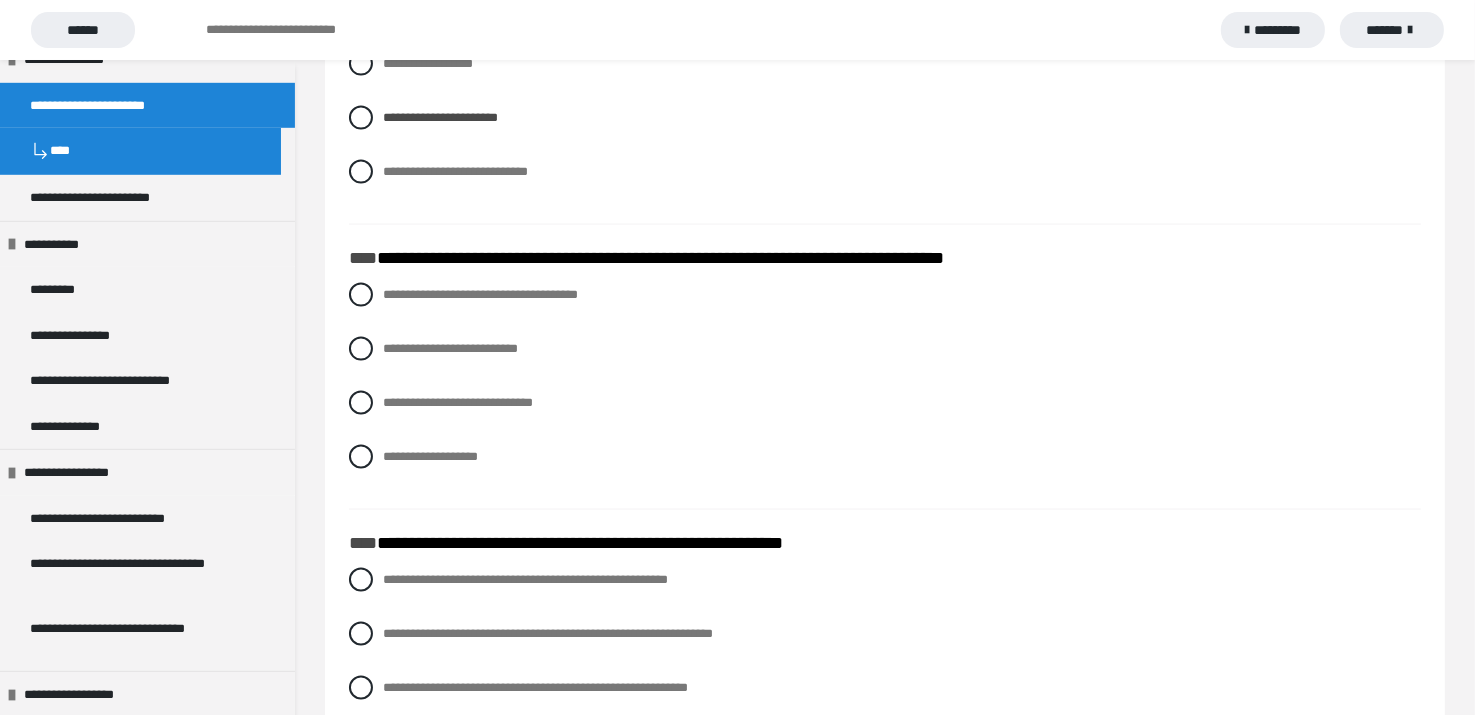 scroll, scrollTop: 2900, scrollLeft: 0, axis: vertical 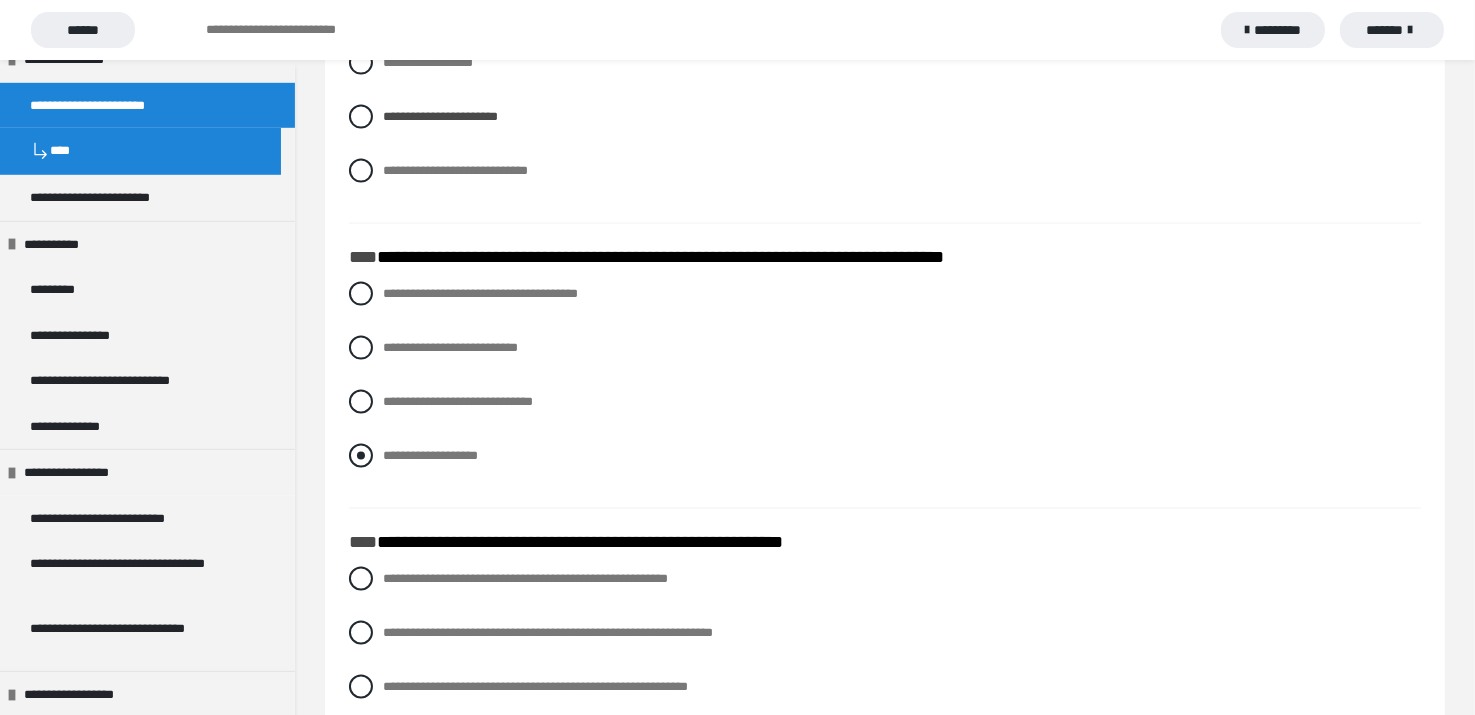 click at bounding box center (361, 456) 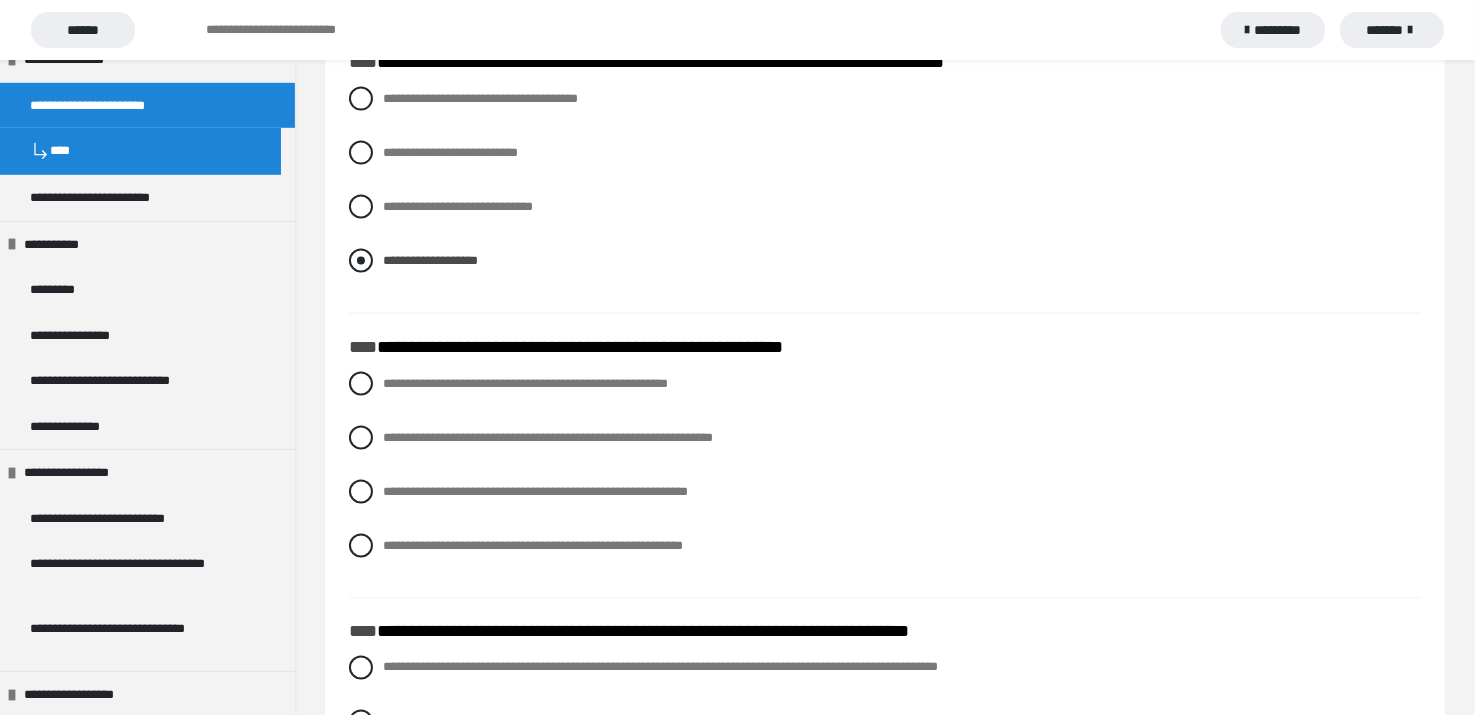 scroll, scrollTop: 3100, scrollLeft: 0, axis: vertical 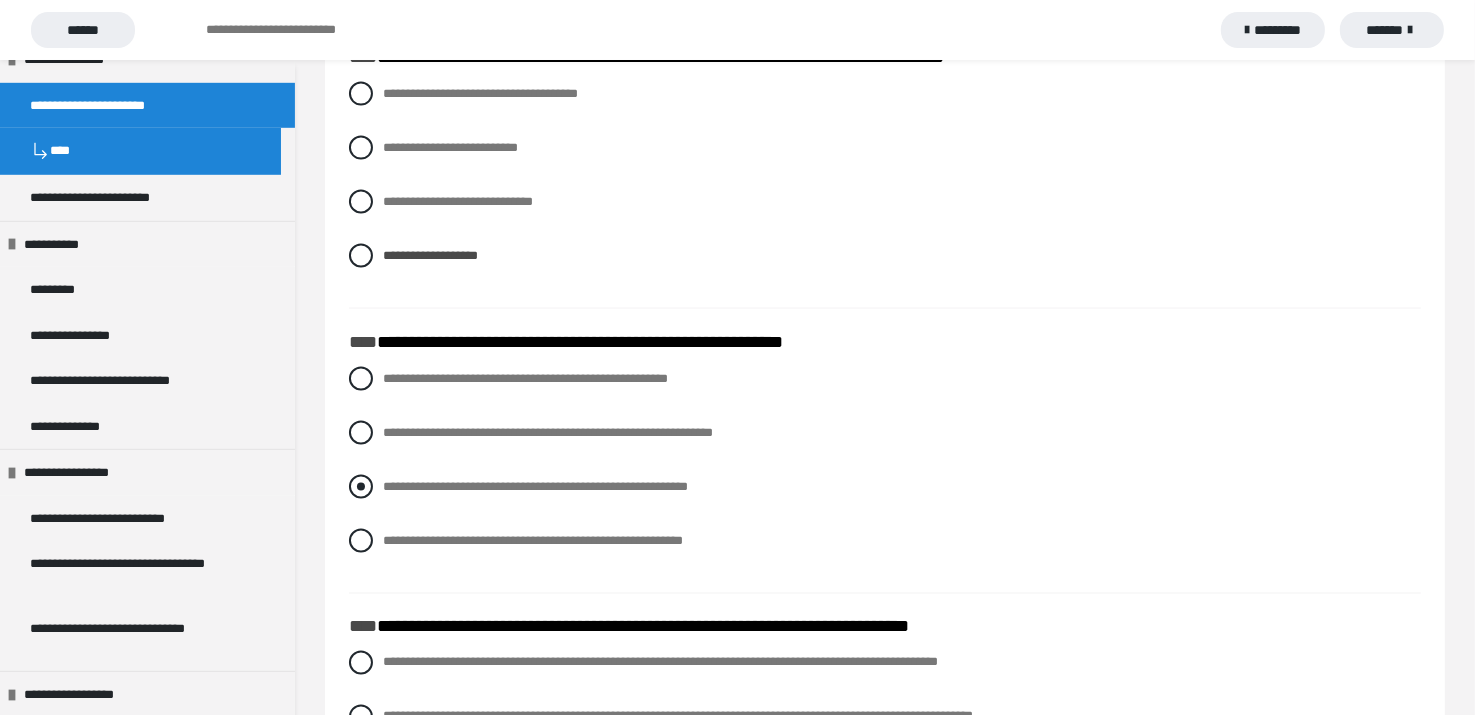 click at bounding box center (361, 487) 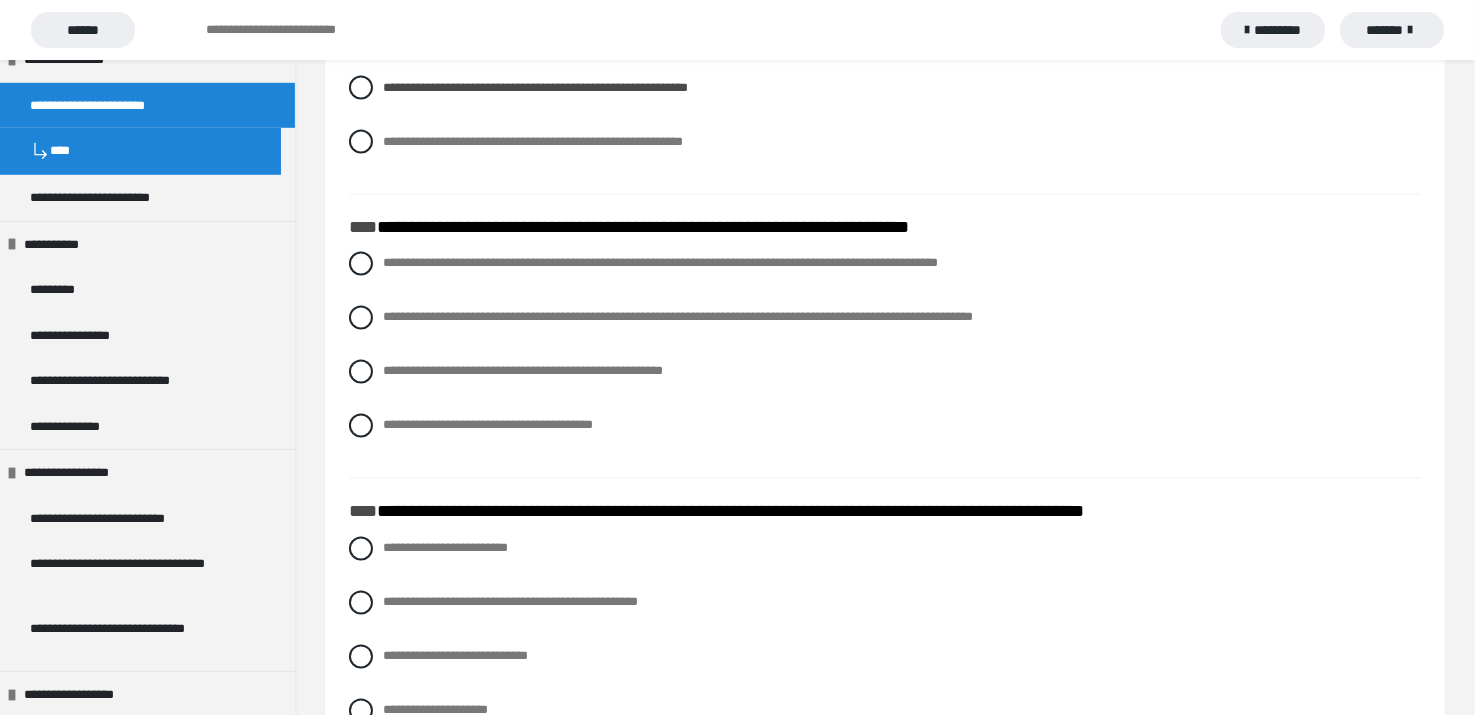 scroll, scrollTop: 3500, scrollLeft: 0, axis: vertical 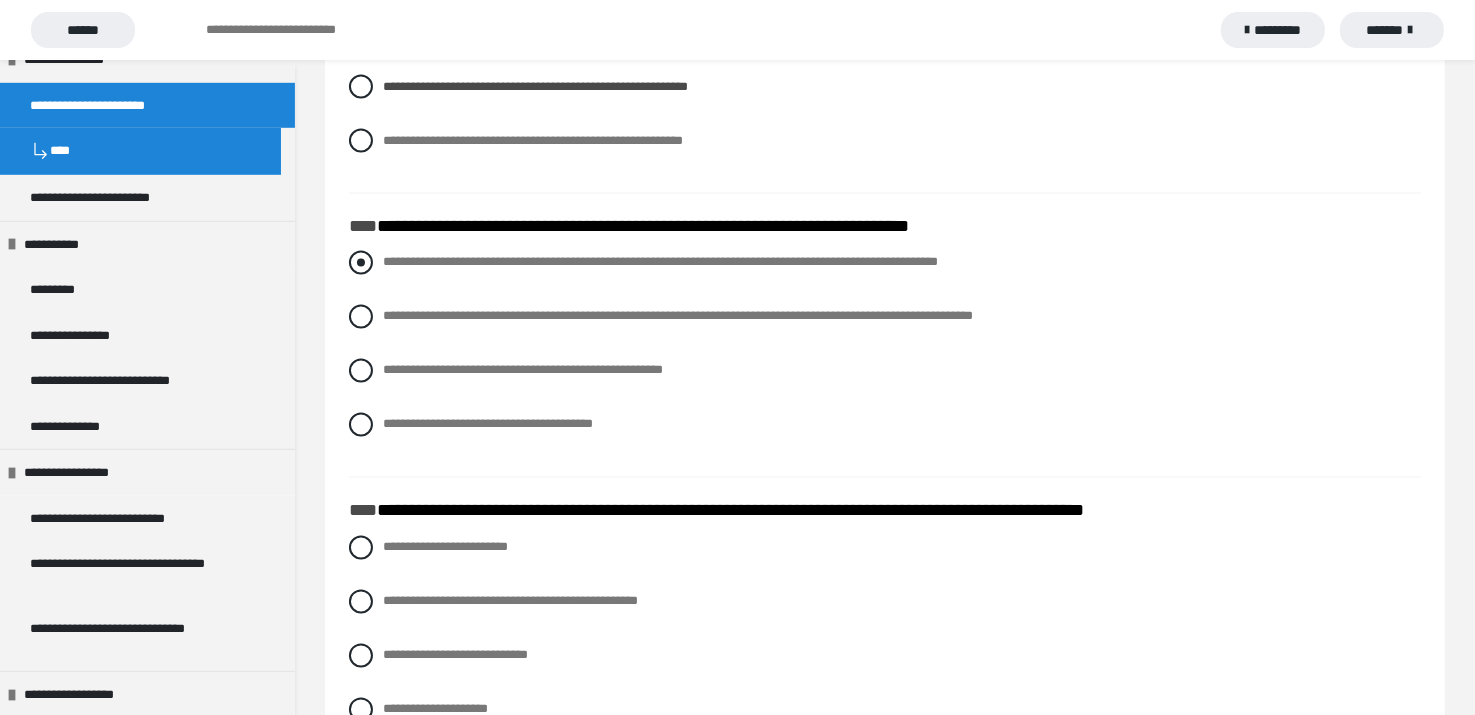 click at bounding box center [361, 263] 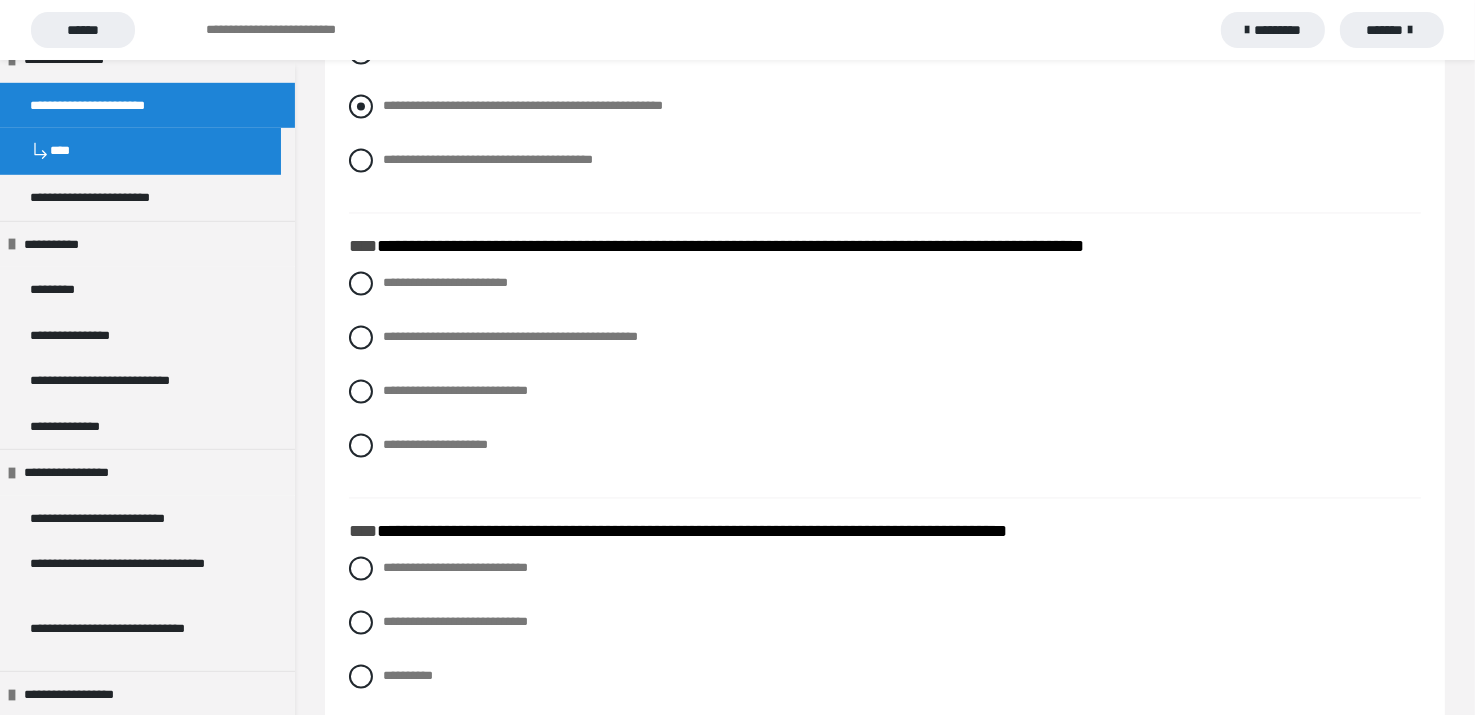 scroll, scrollTop: 3800, scrollLeft: 0, axis: vertical 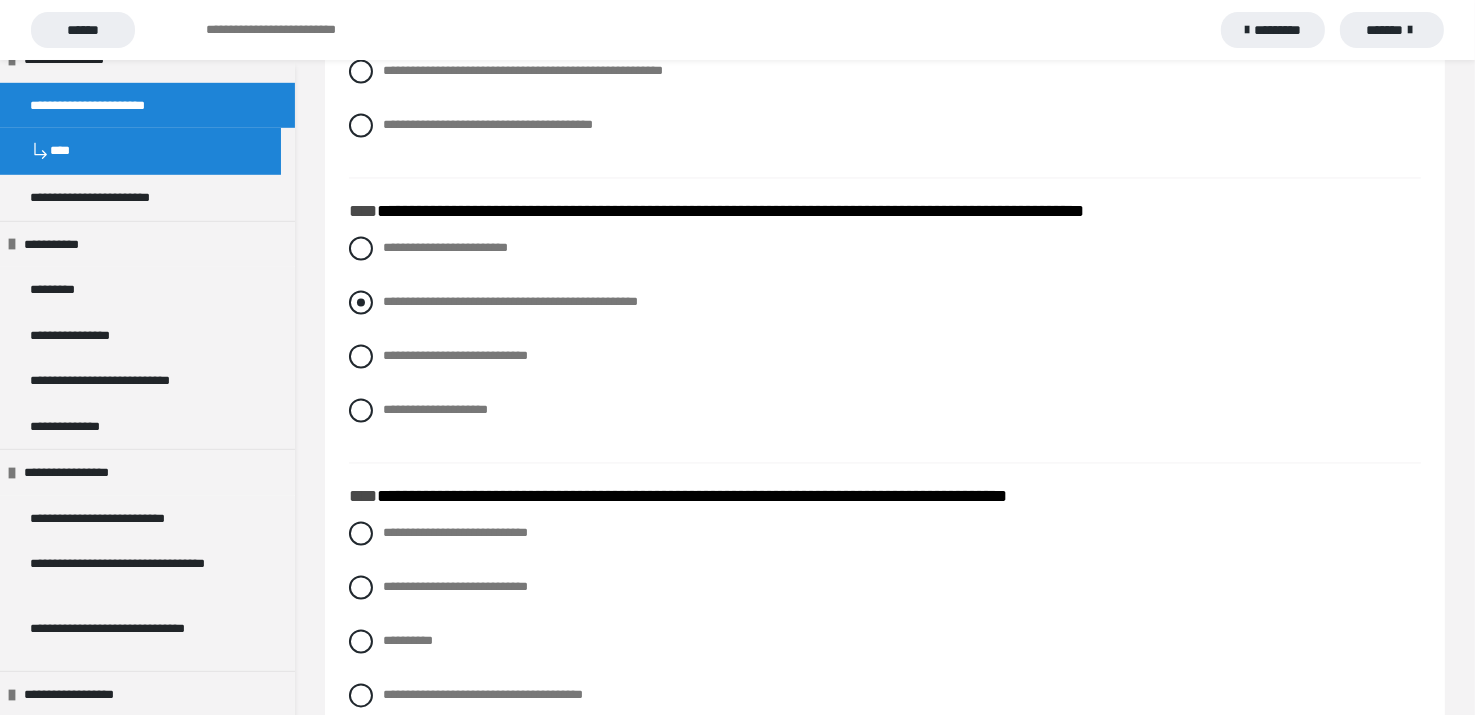 click at bounding box center [361, 302] 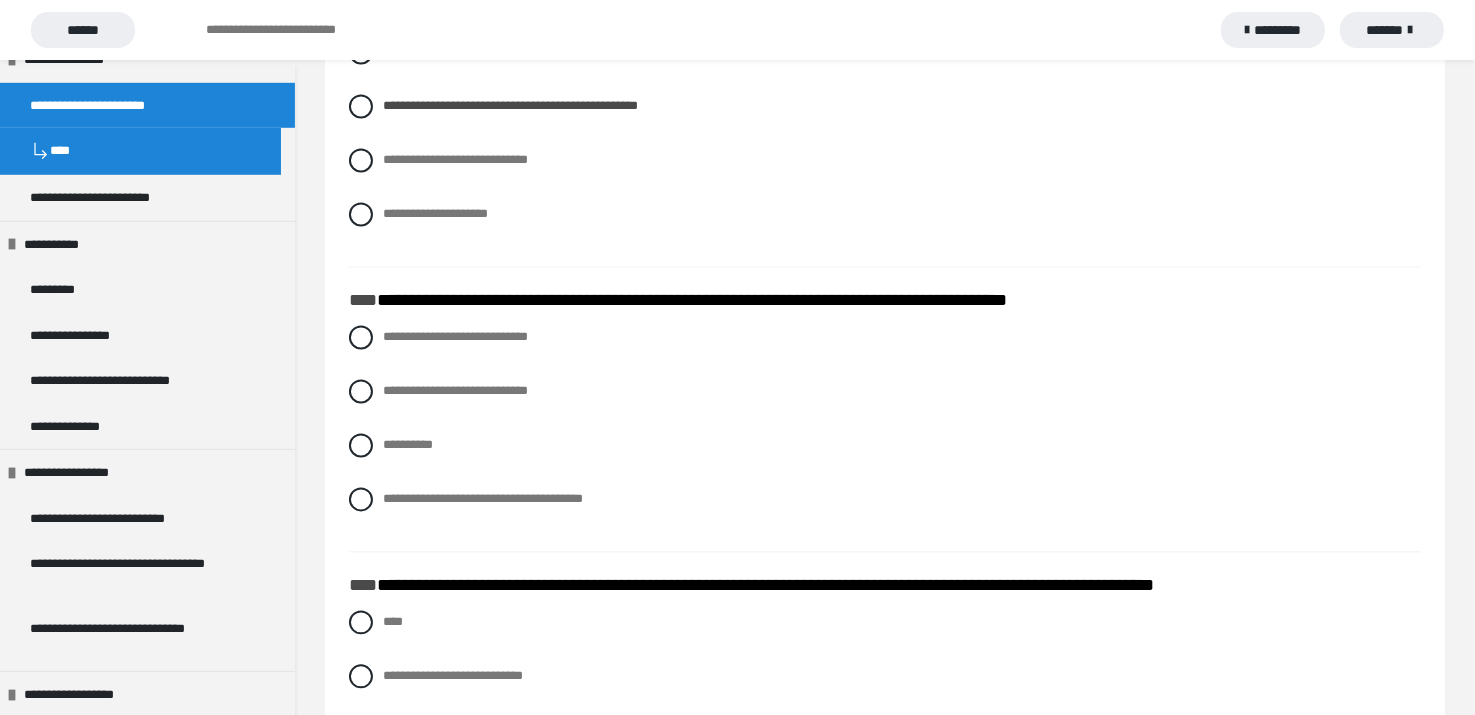 scroll, scrollTop: 4000, scrollLeft: 0, axis: vertical 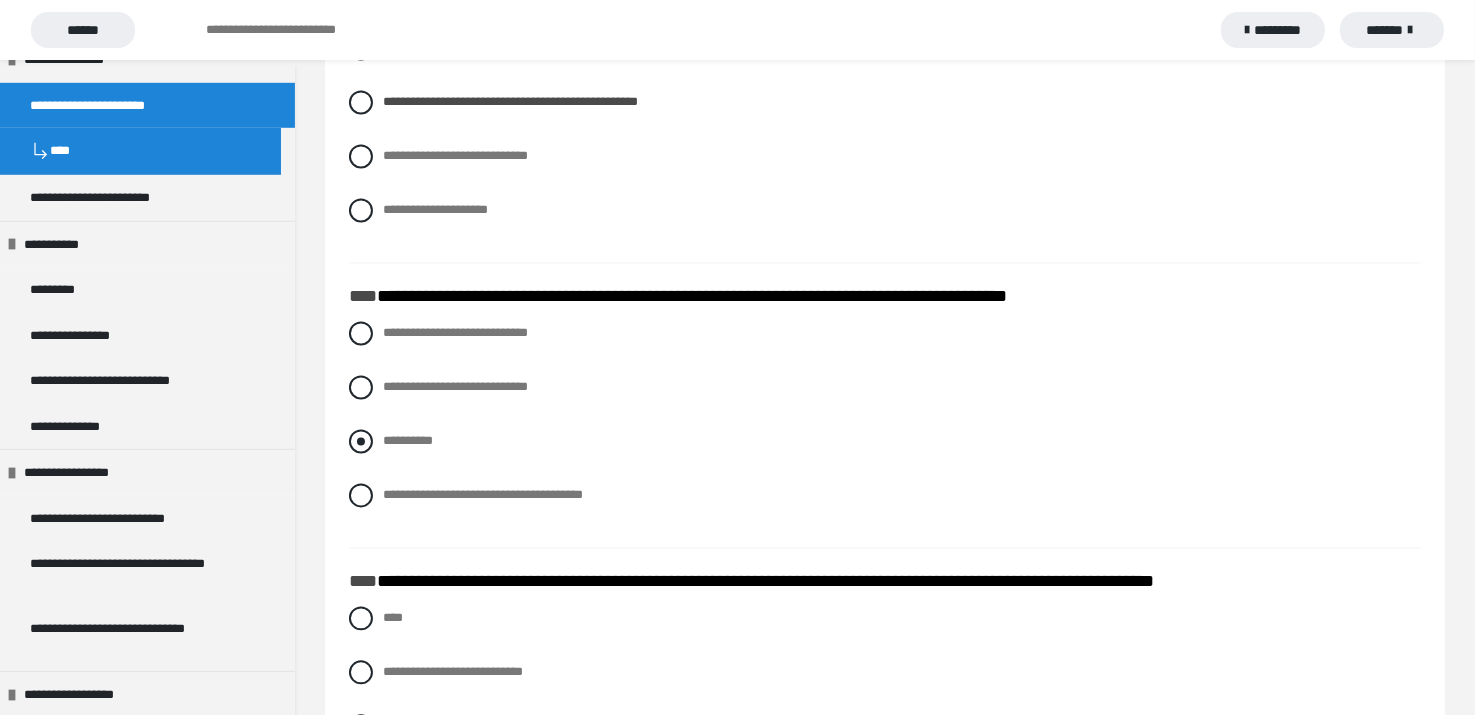 click at bounding box center (361, 441) 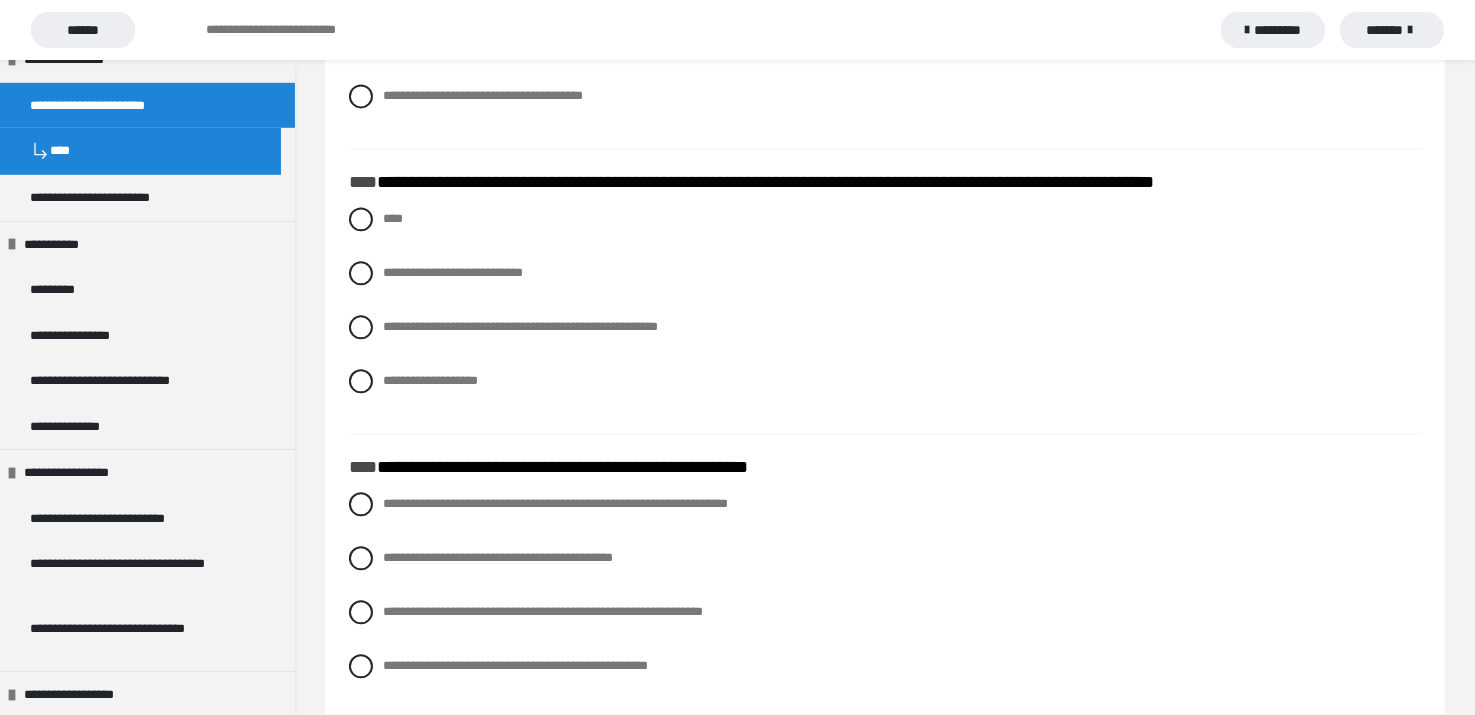 scroll, scrollTop: 4400, scrollLeft: 0, axis: vertical 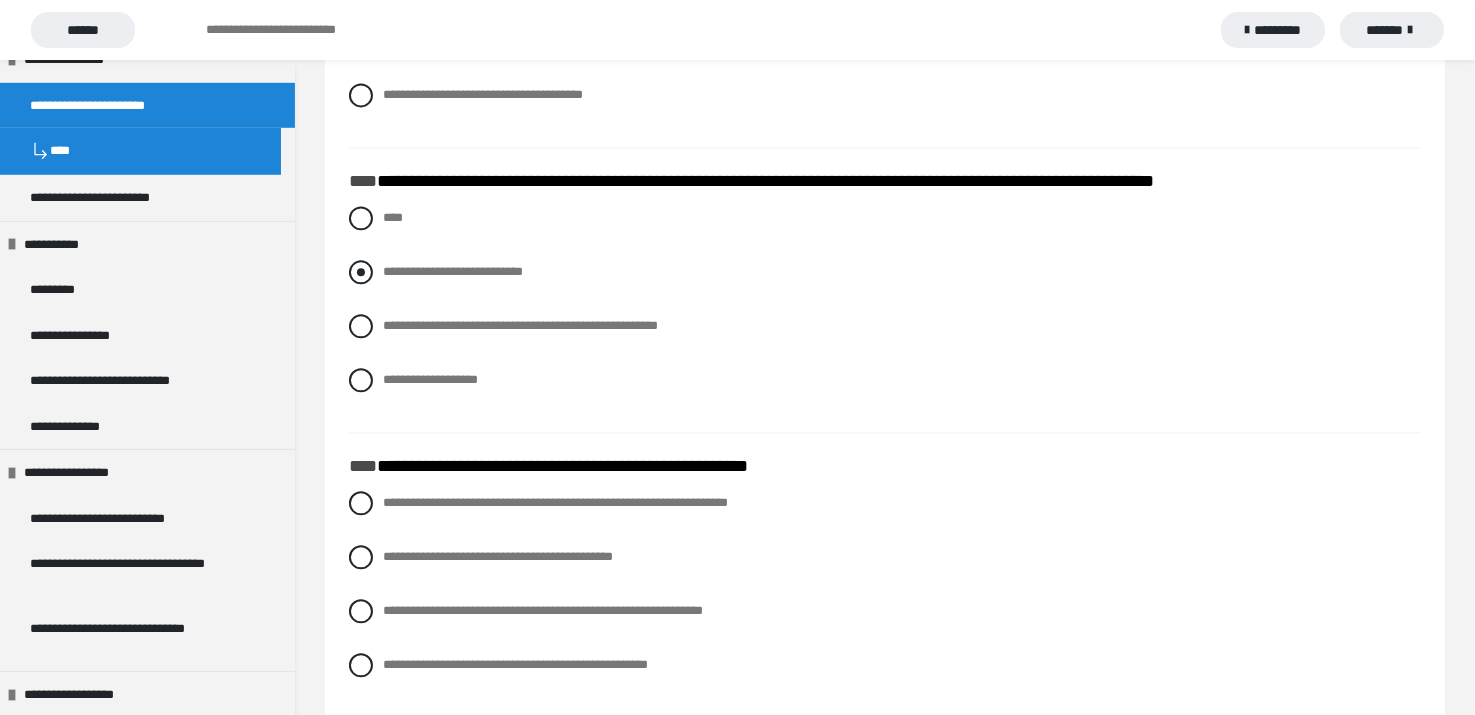 click at bounding box center [361, 272] 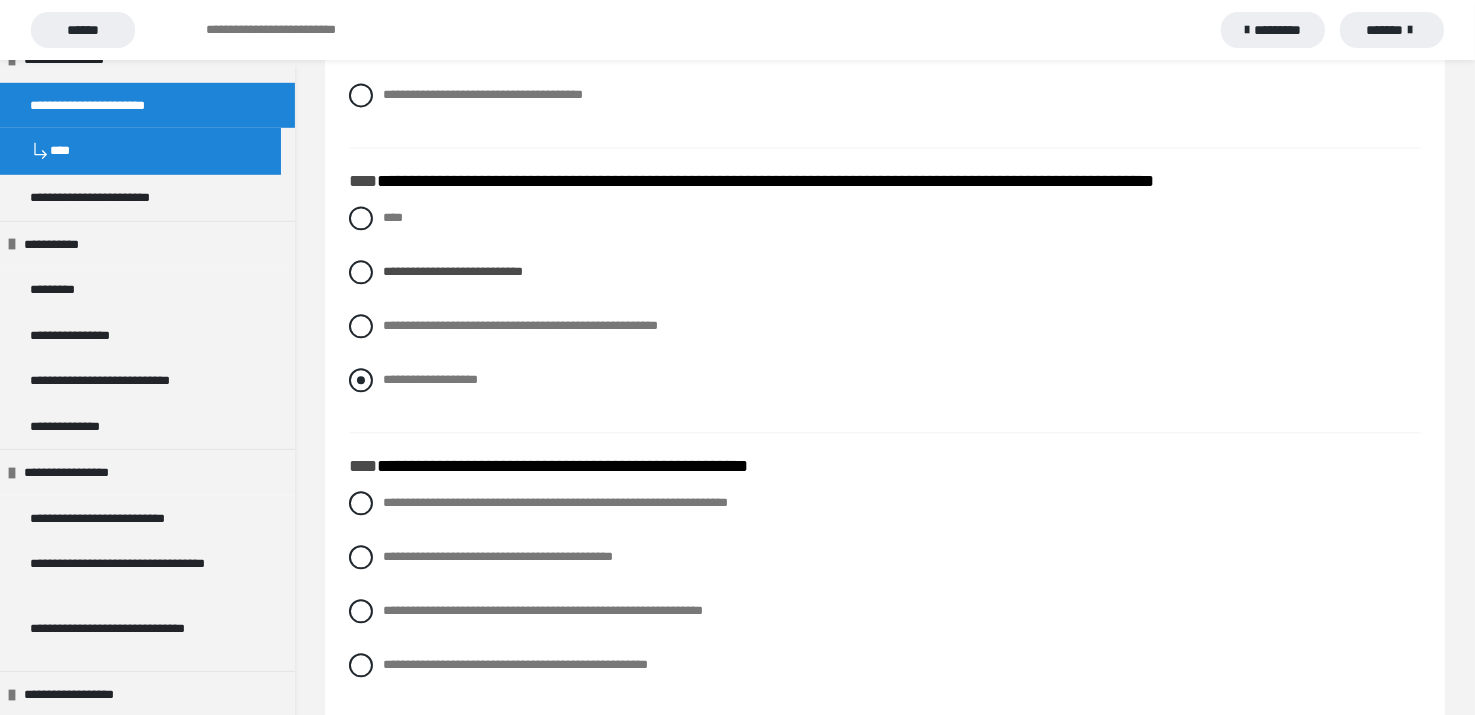 click at bounding box center (361, 380) 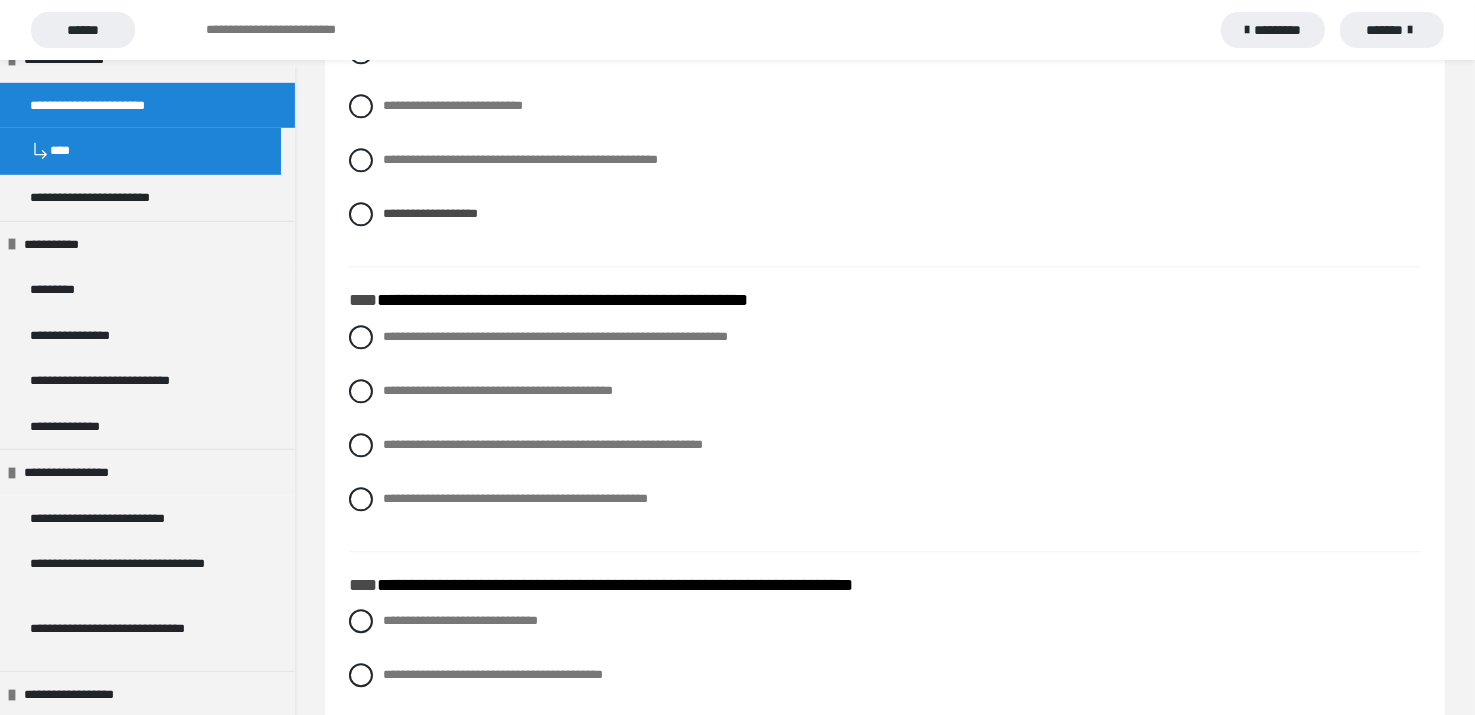 scroll, scrollTop: 4600, scrollLeft: 0, axis: vertical 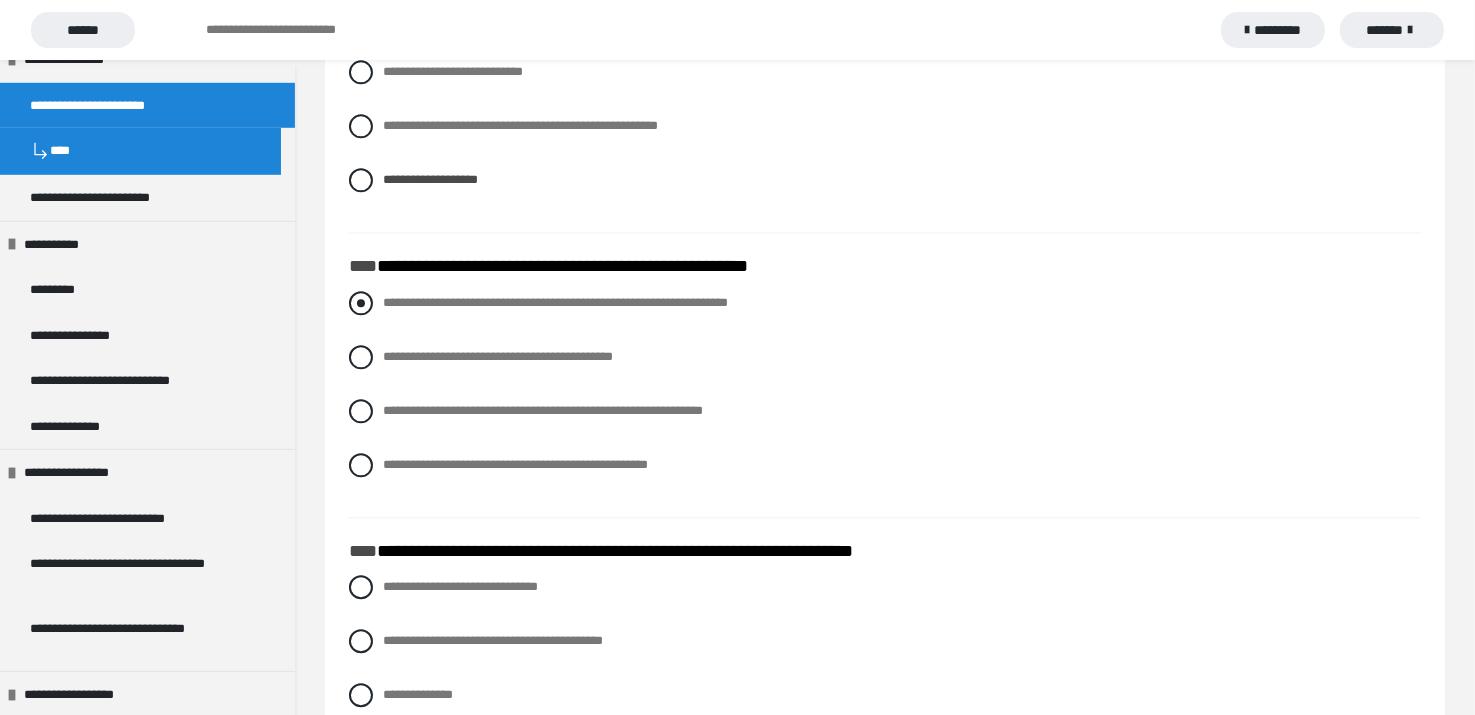 click at bounding box center (361, 303) 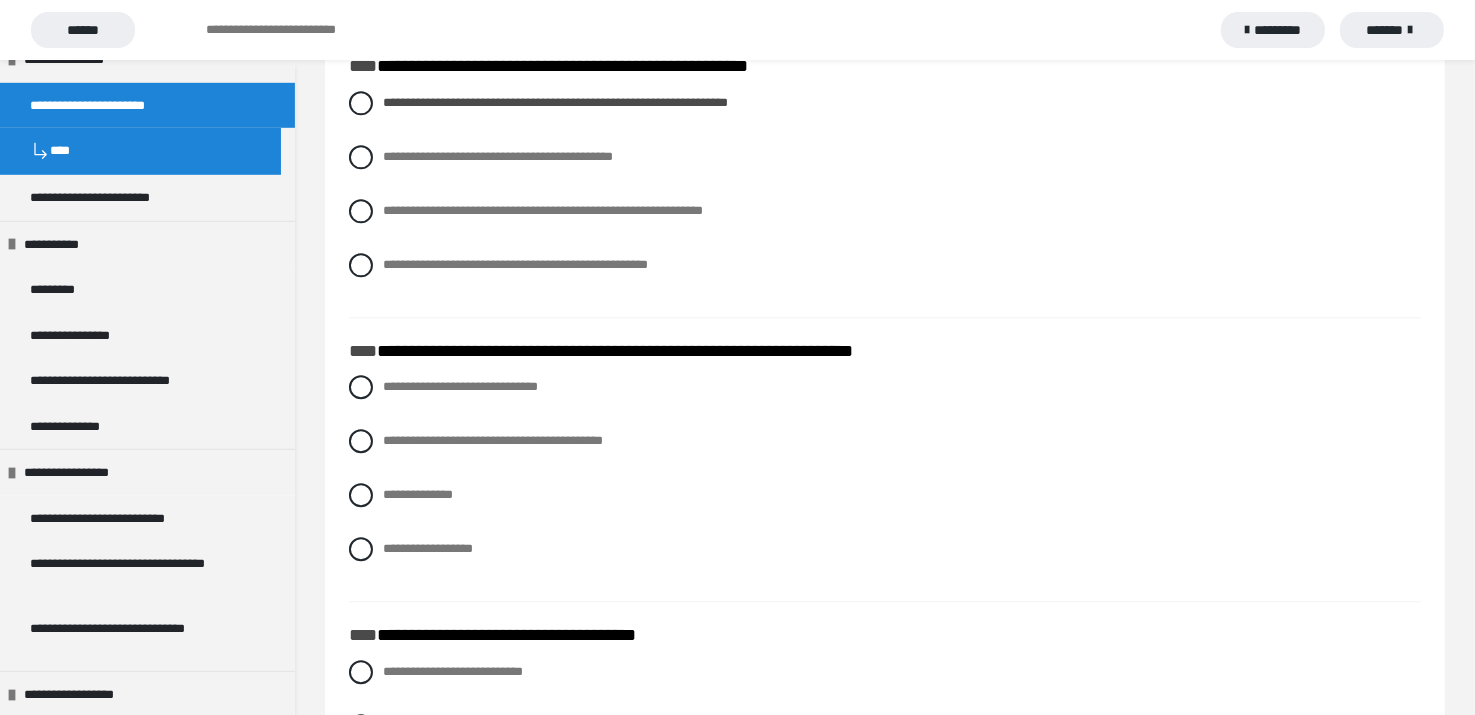 scroll, scrollTop: 4900, scrollLeft: 0, axis: vertical 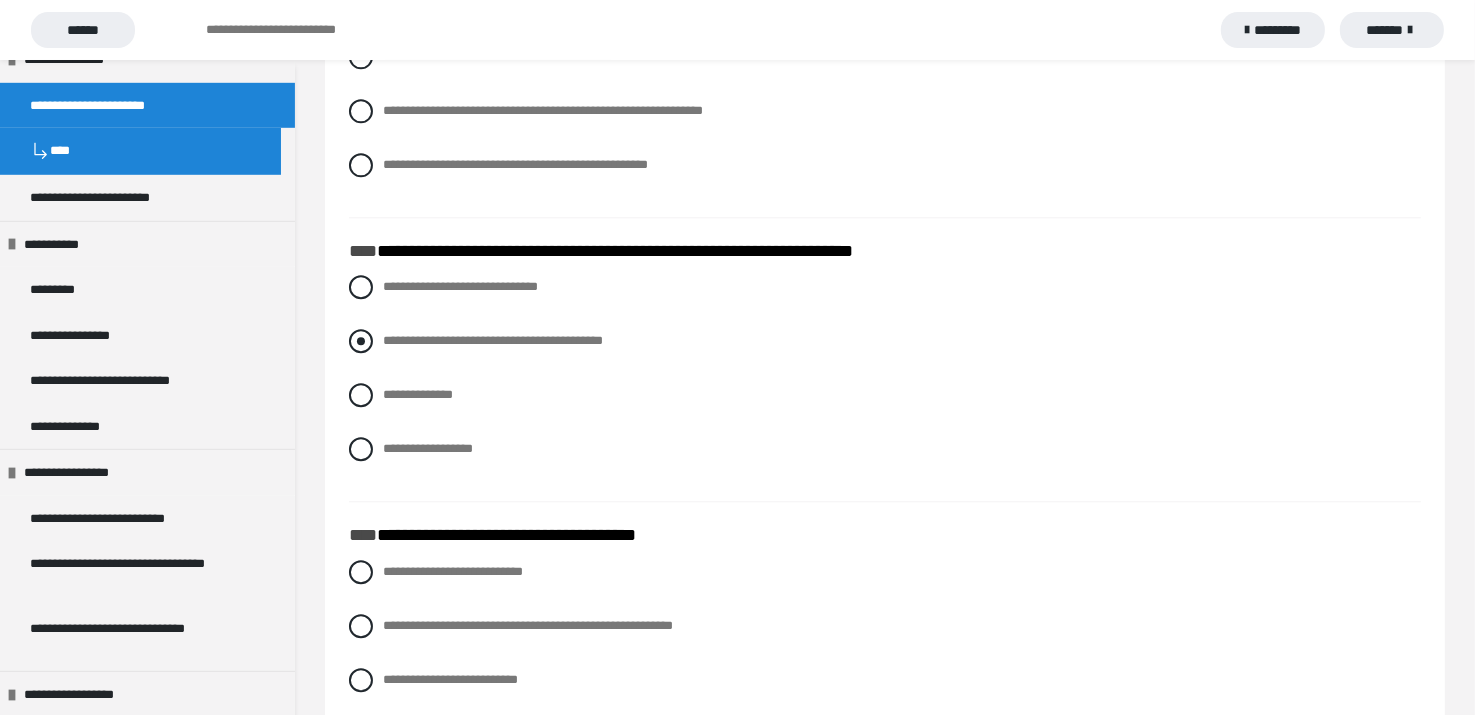 click at bounding box center (361, 341) 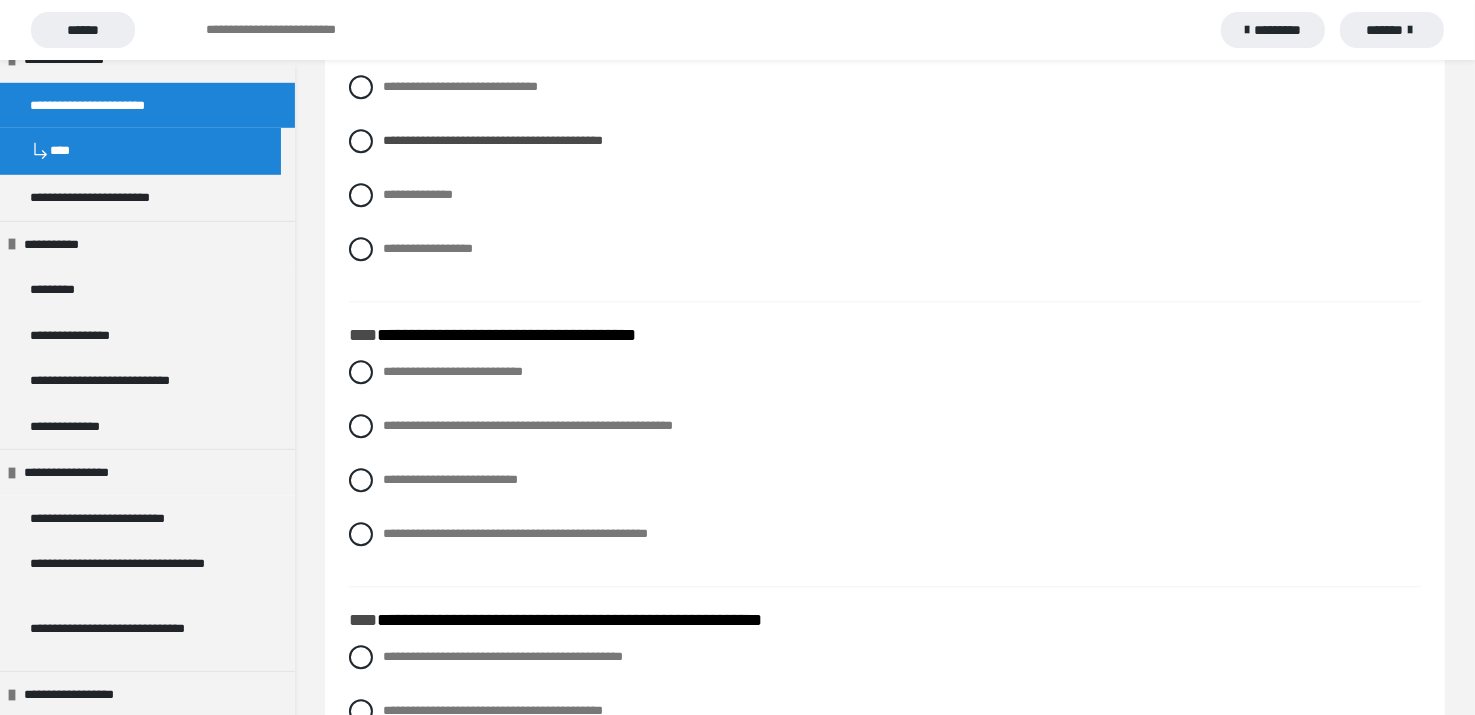 scroll, scrollTop: 5200, scrollLeft: 0, axis: vertical 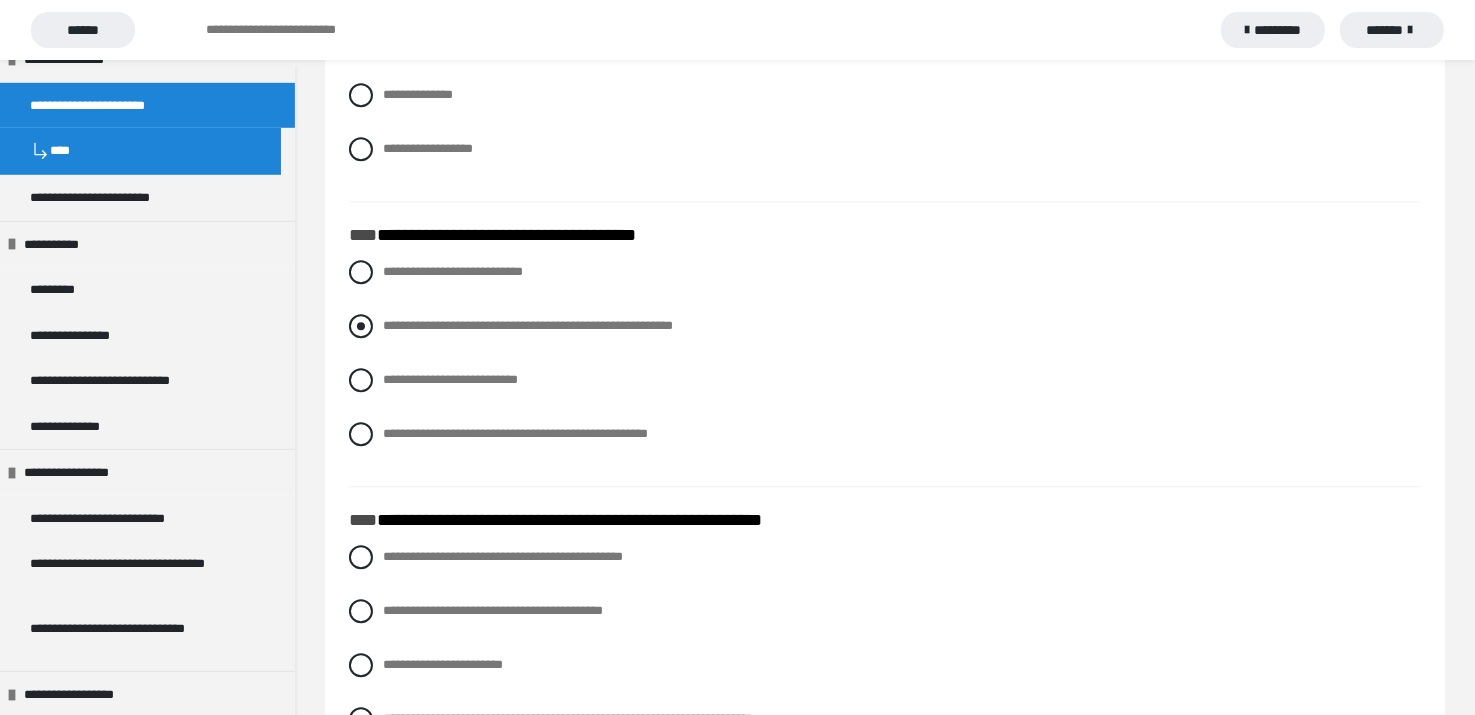 click at bounding box center (361, 326) 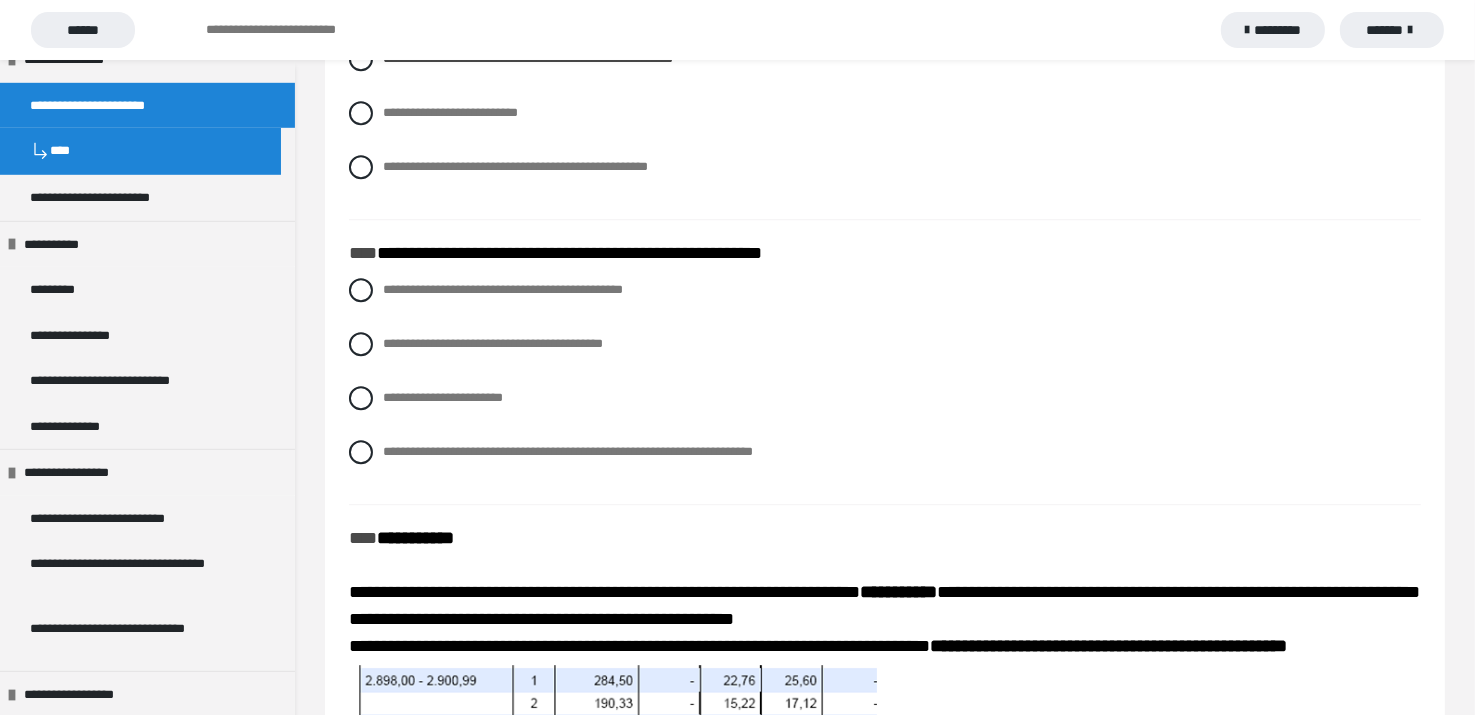 scroll, scrollTop: 5500, scrollLeft: 0, axis: vertical 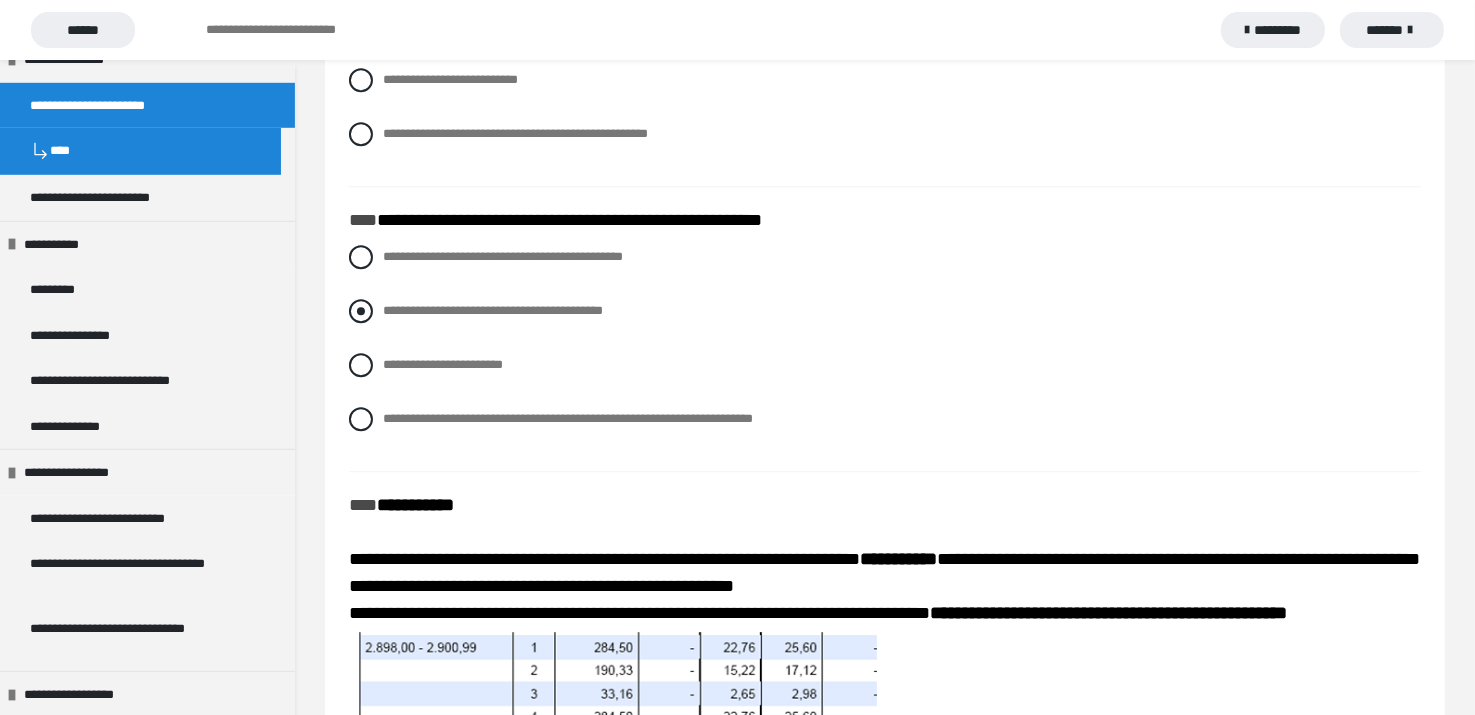 click at bounding box center (361, 311) 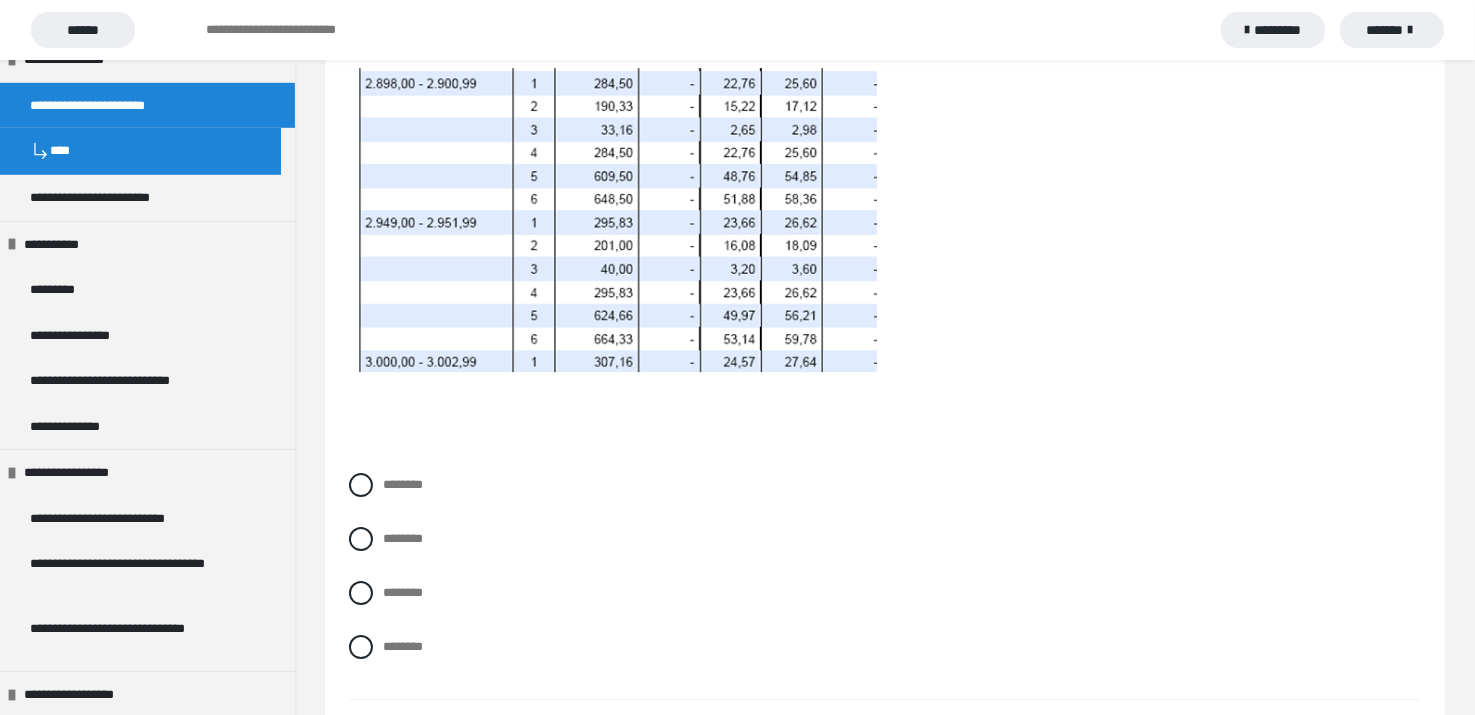 scroll, scrollTop: 5964, scrollLeft: 0, axis: vertical 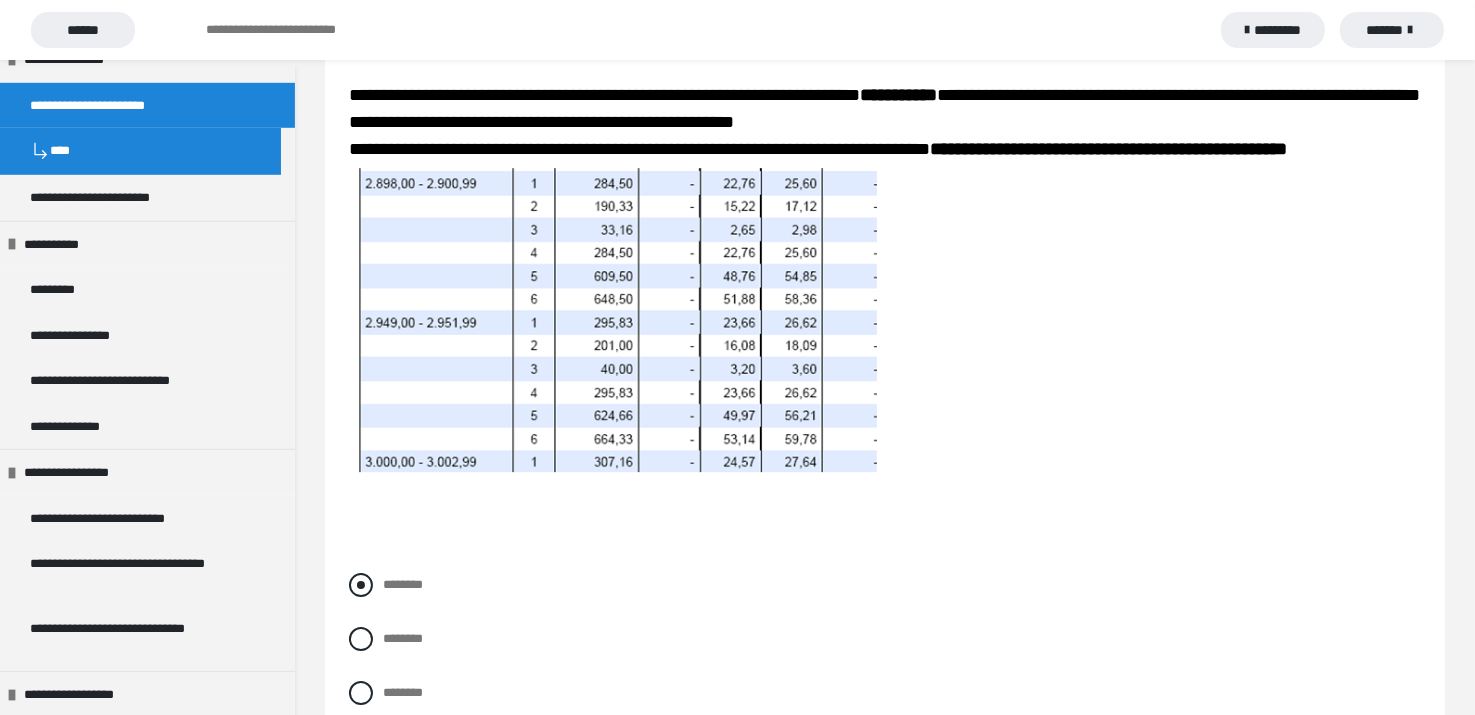 click at bounding box center [361, 585] 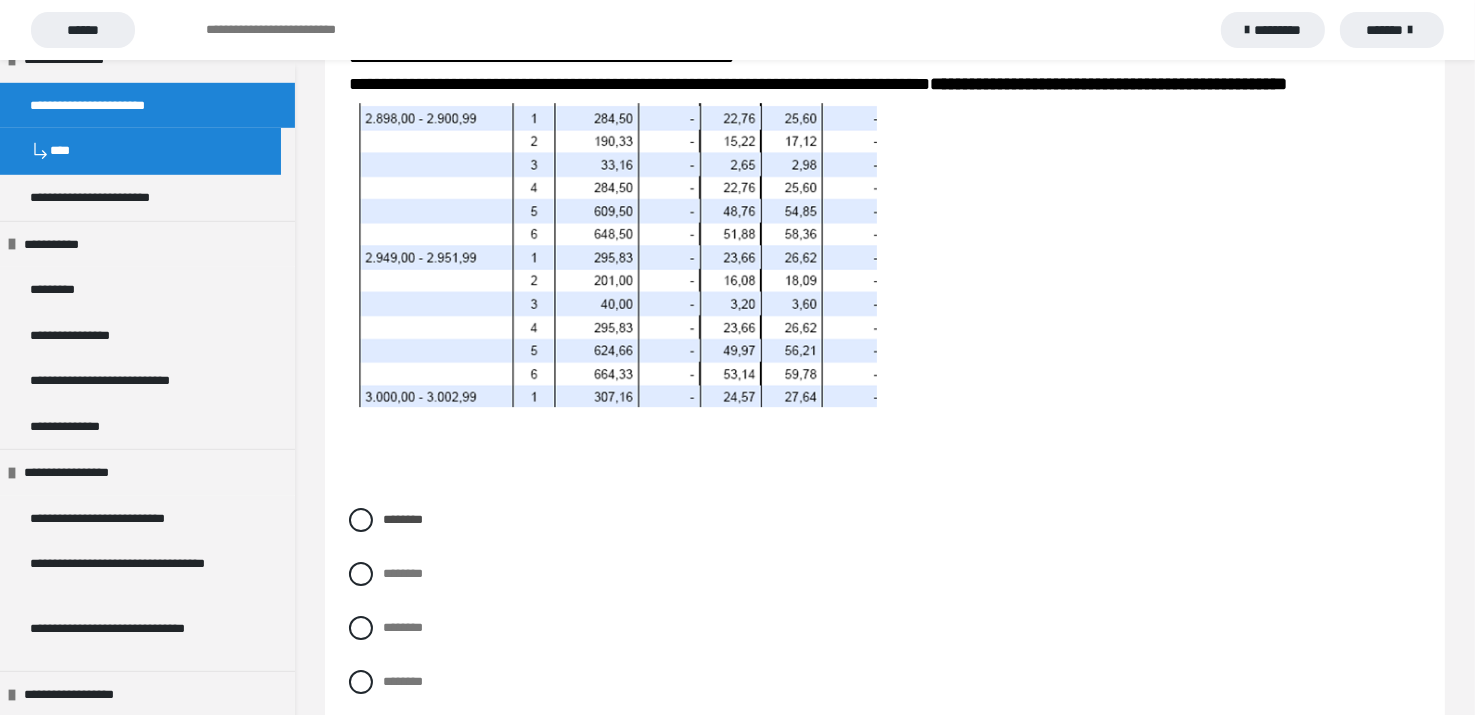 scroll, scrollTop: 6164, scrollLeft: 0, axis: vertical 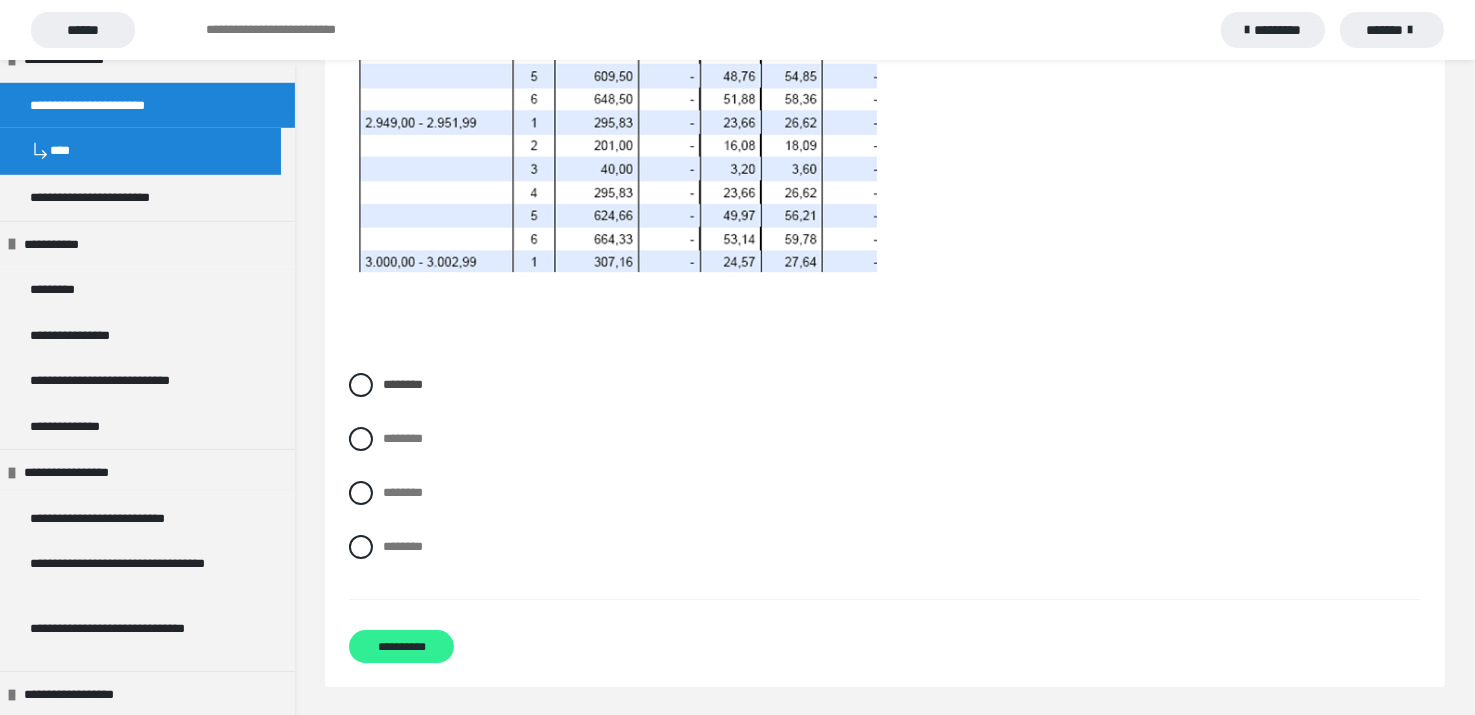 click on "**********" at bounding box center (401, 646) 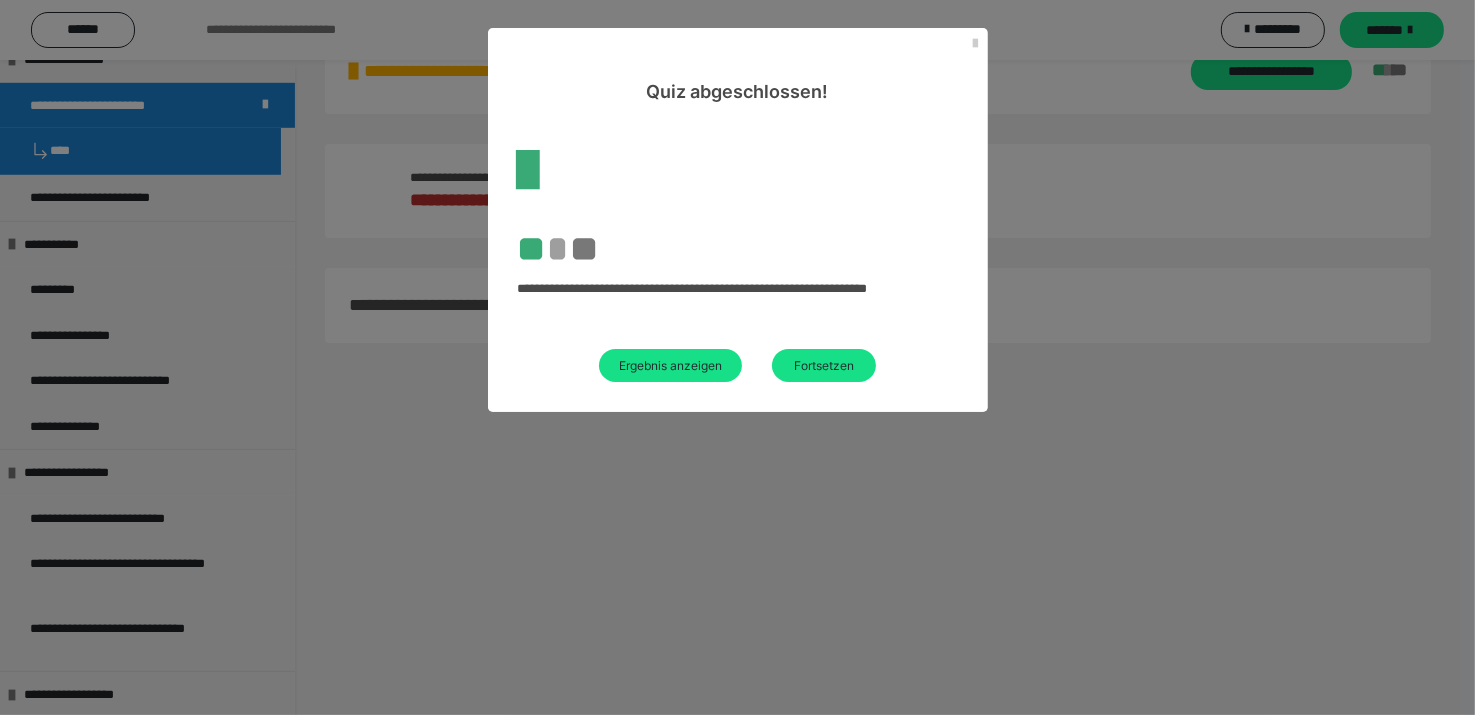 scroll, scrollTop: 590, scrollLeft: 0, axis: vertical 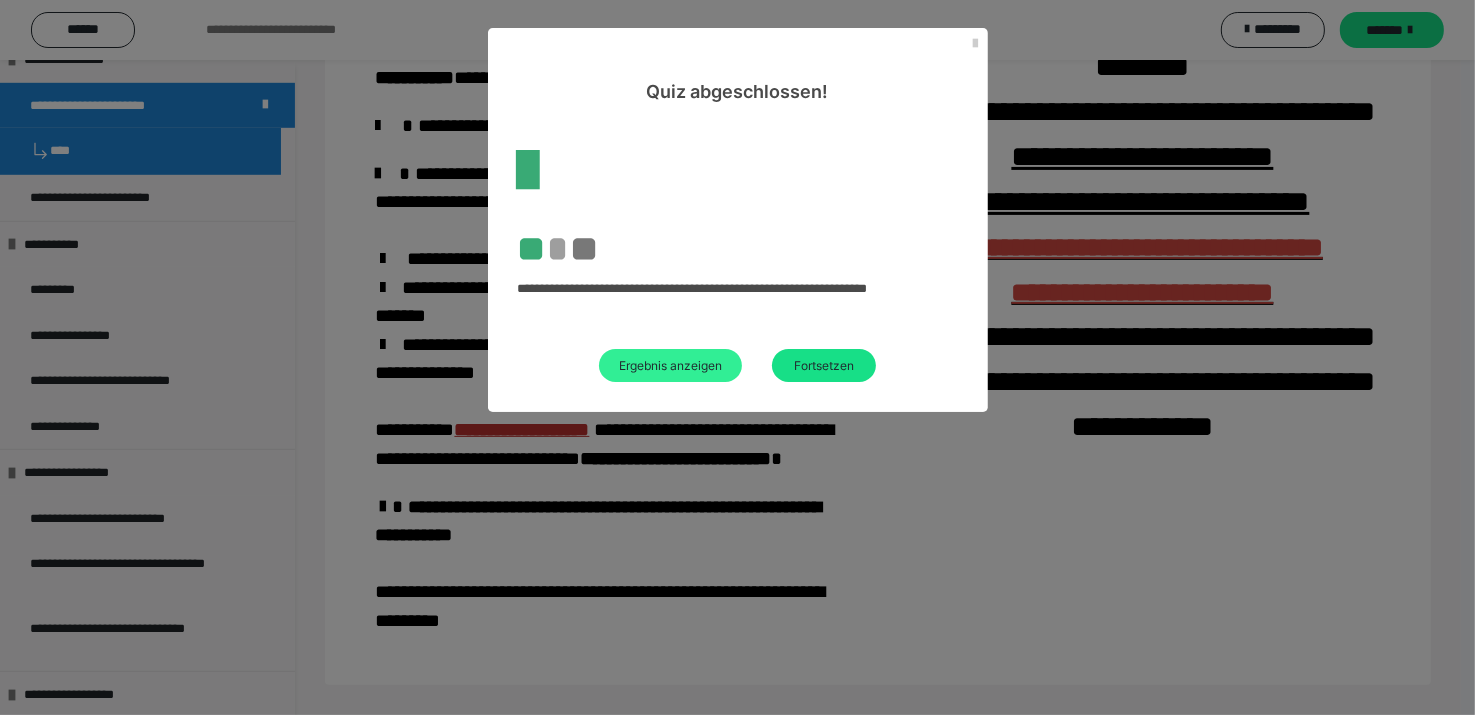 click on "Ergebnis anzeigen" at bounding box center [670, 365] 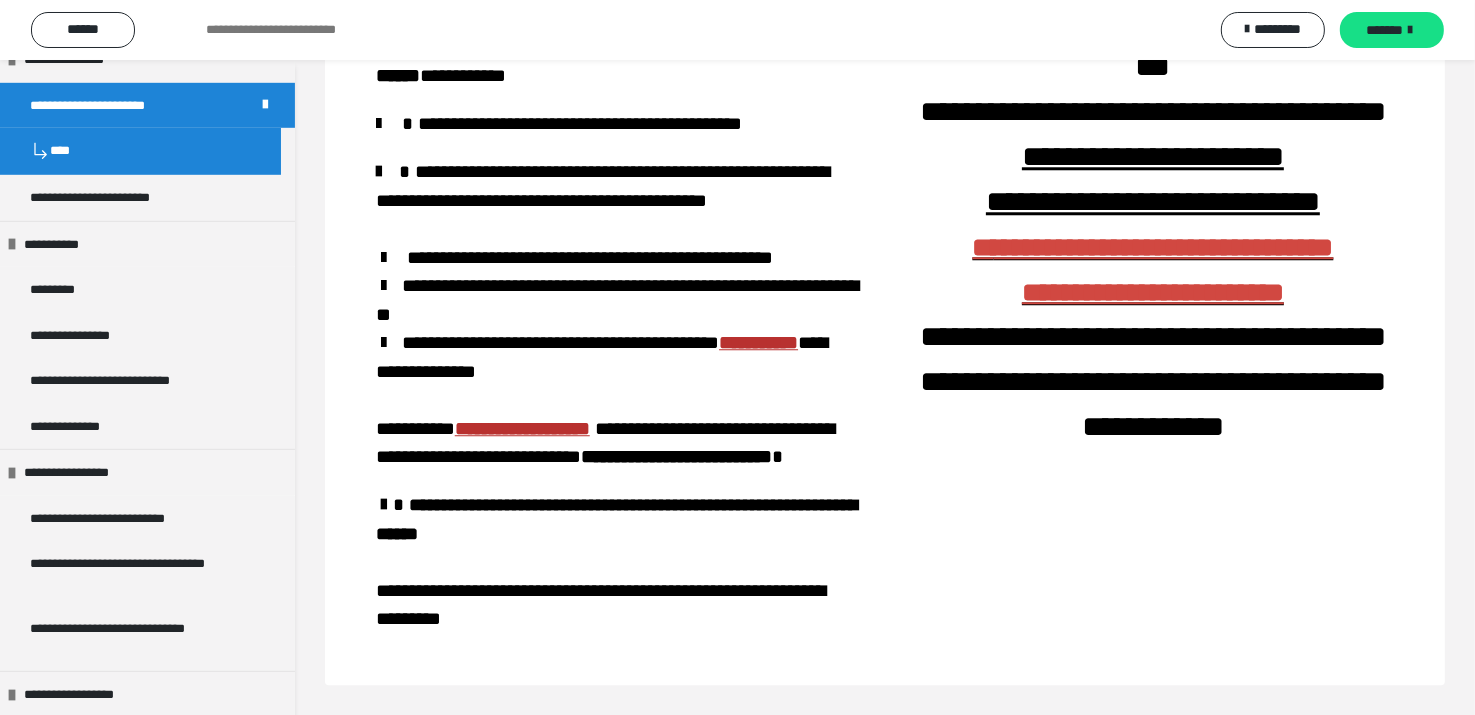 scroll, scrollTop: 4695, scrollLeft: 0, axis: vertical 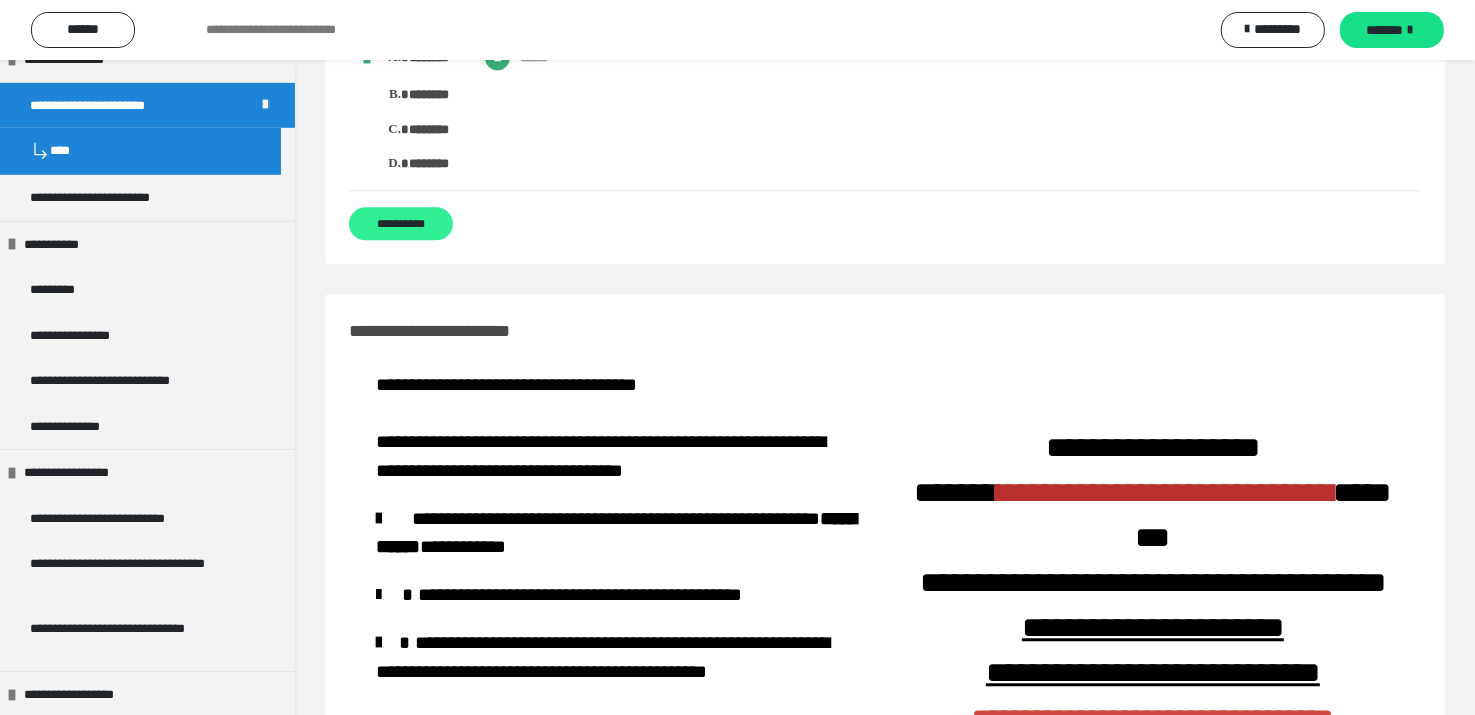 click on "**********" at bounding box center [401, 223] 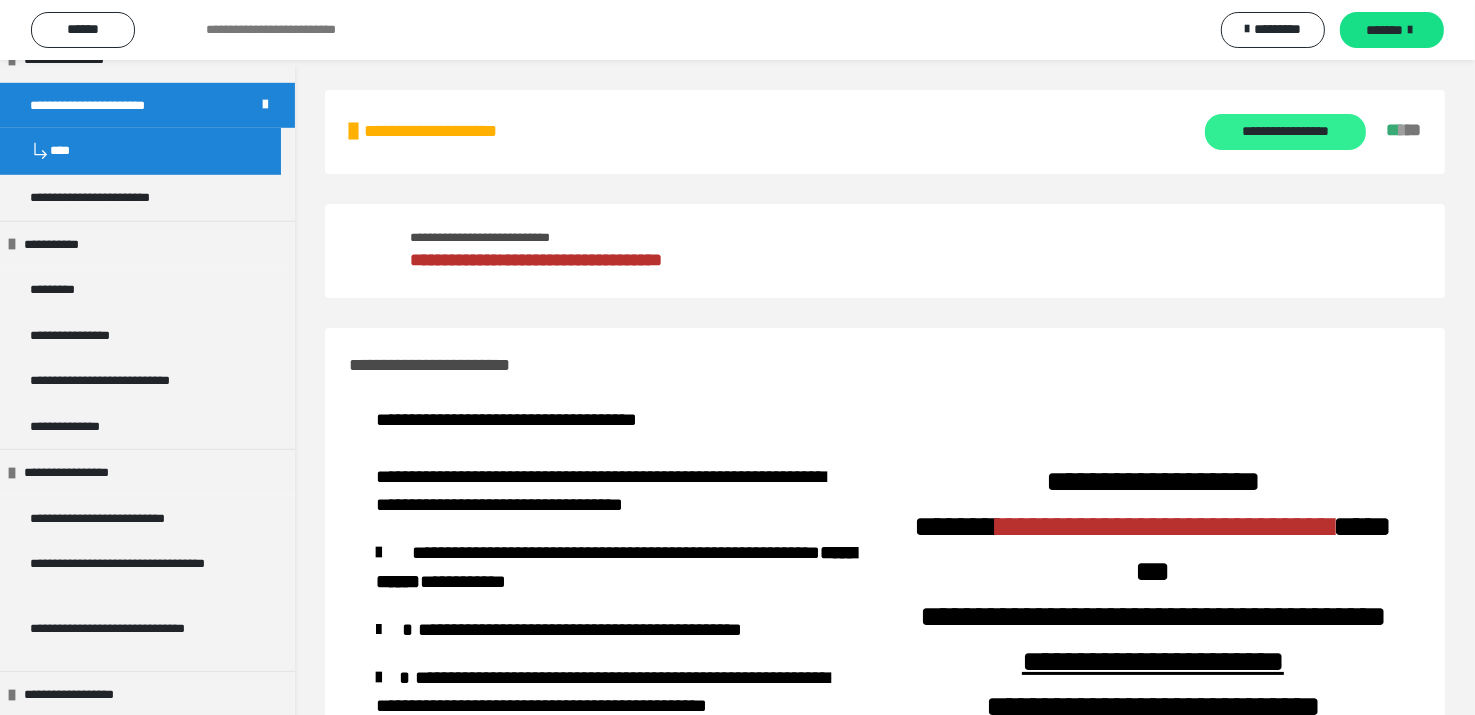 click on "**********" at bounding box center (1285, 132) 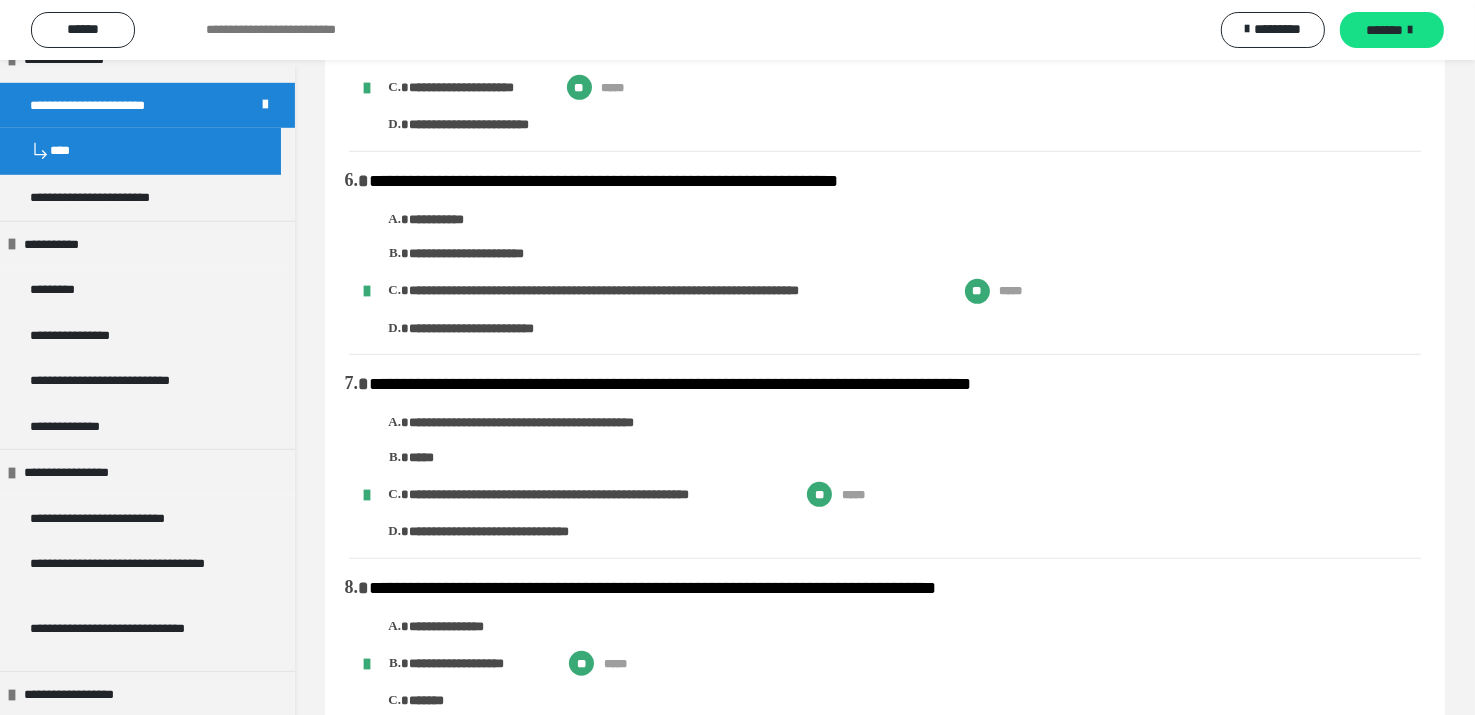scroll, scrollTop: 1000, scrollLeft: 0, axis: vertical 